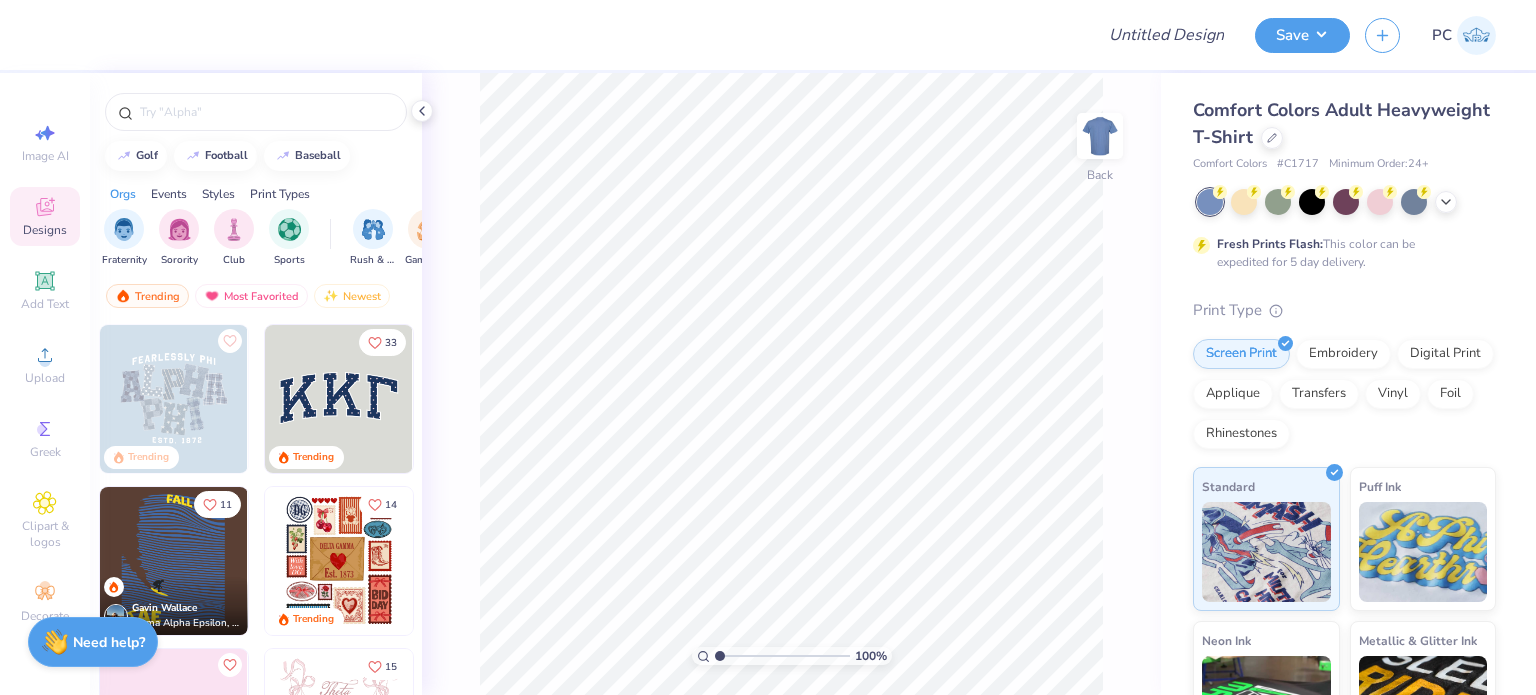 scroll, scrollTop: 0, scrollLeft: 0, axis: both 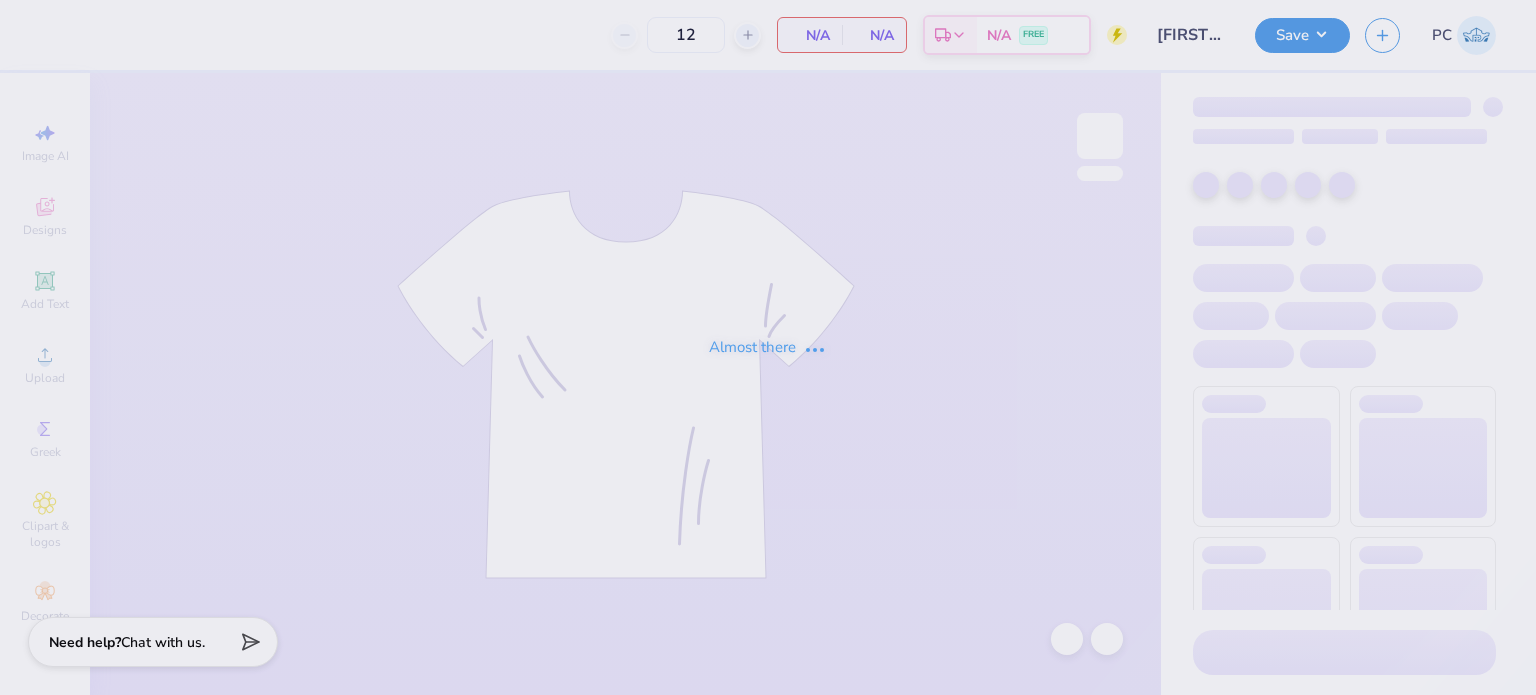type on "[FIRST] [LAST] : tarte cosmetics" 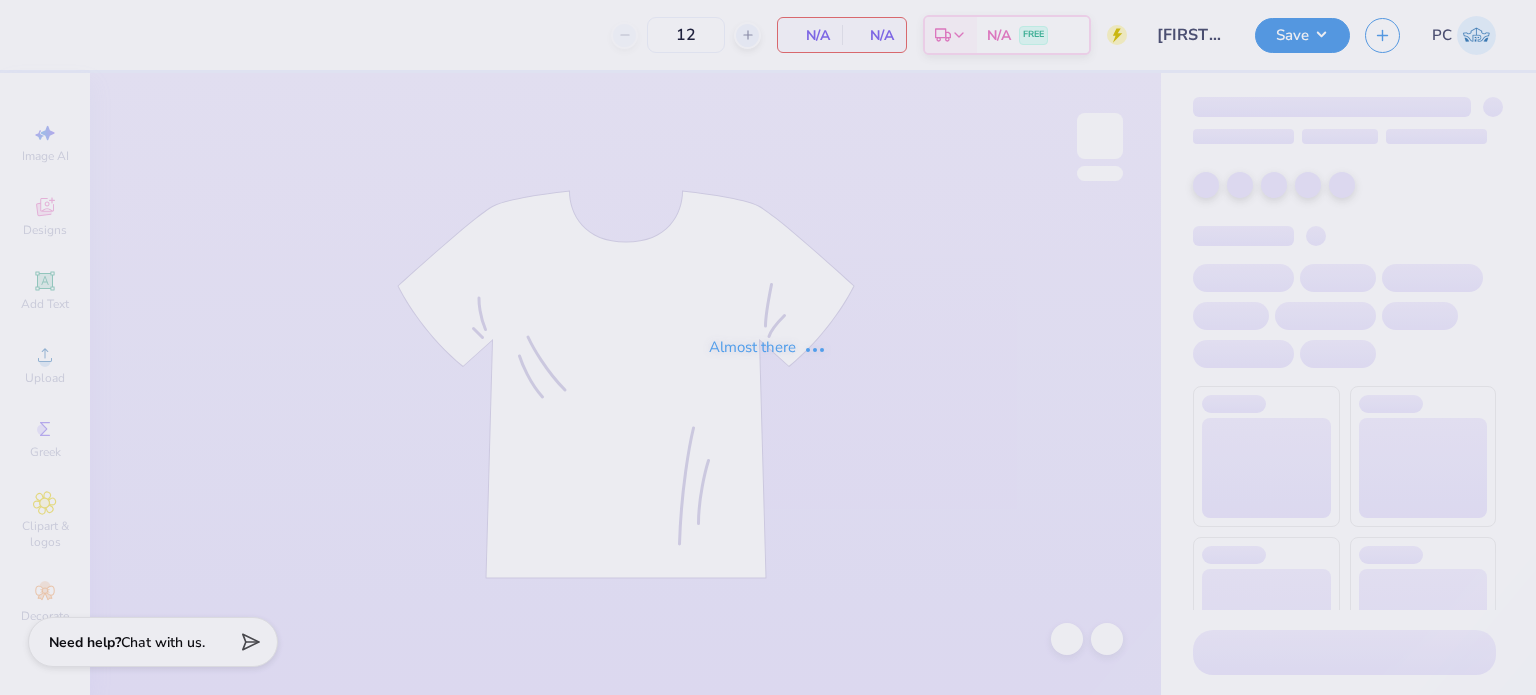 type on "24" 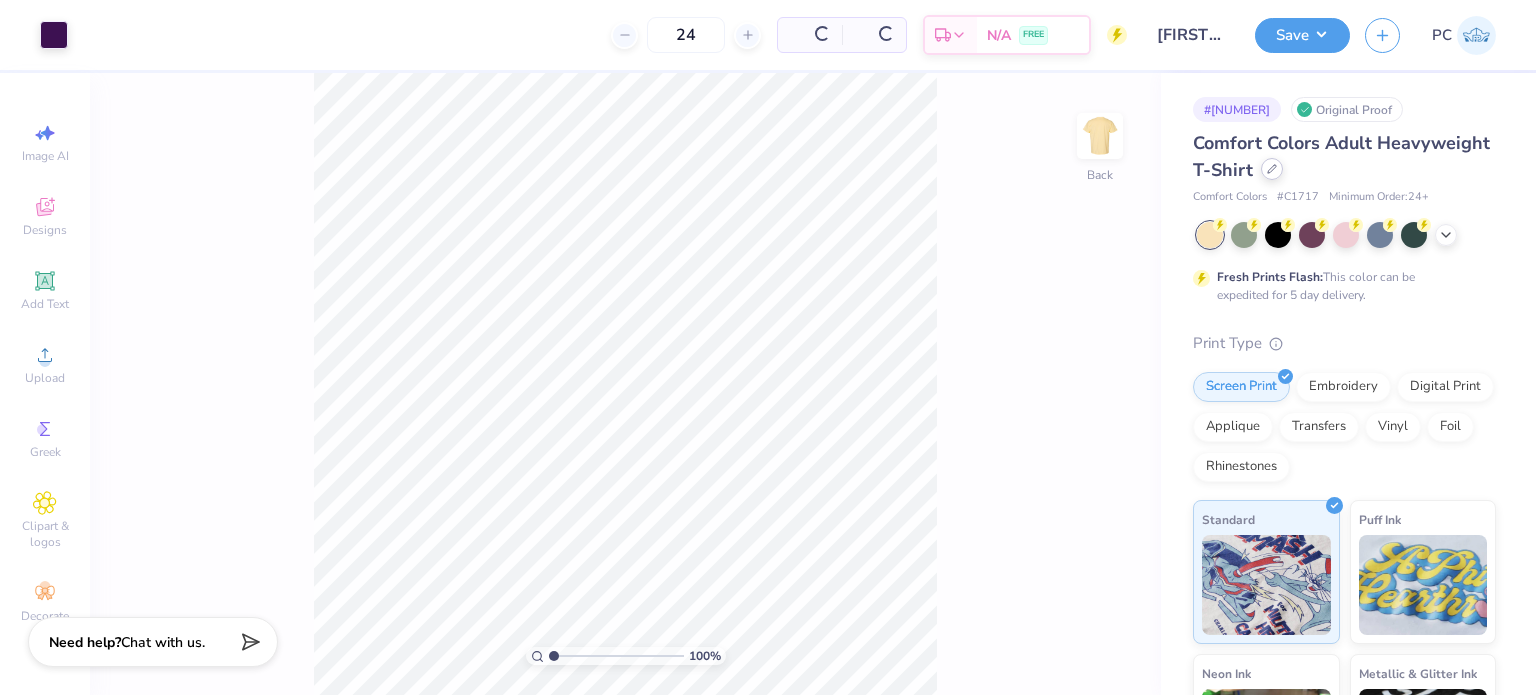 click at bounding box center (1272, 169) 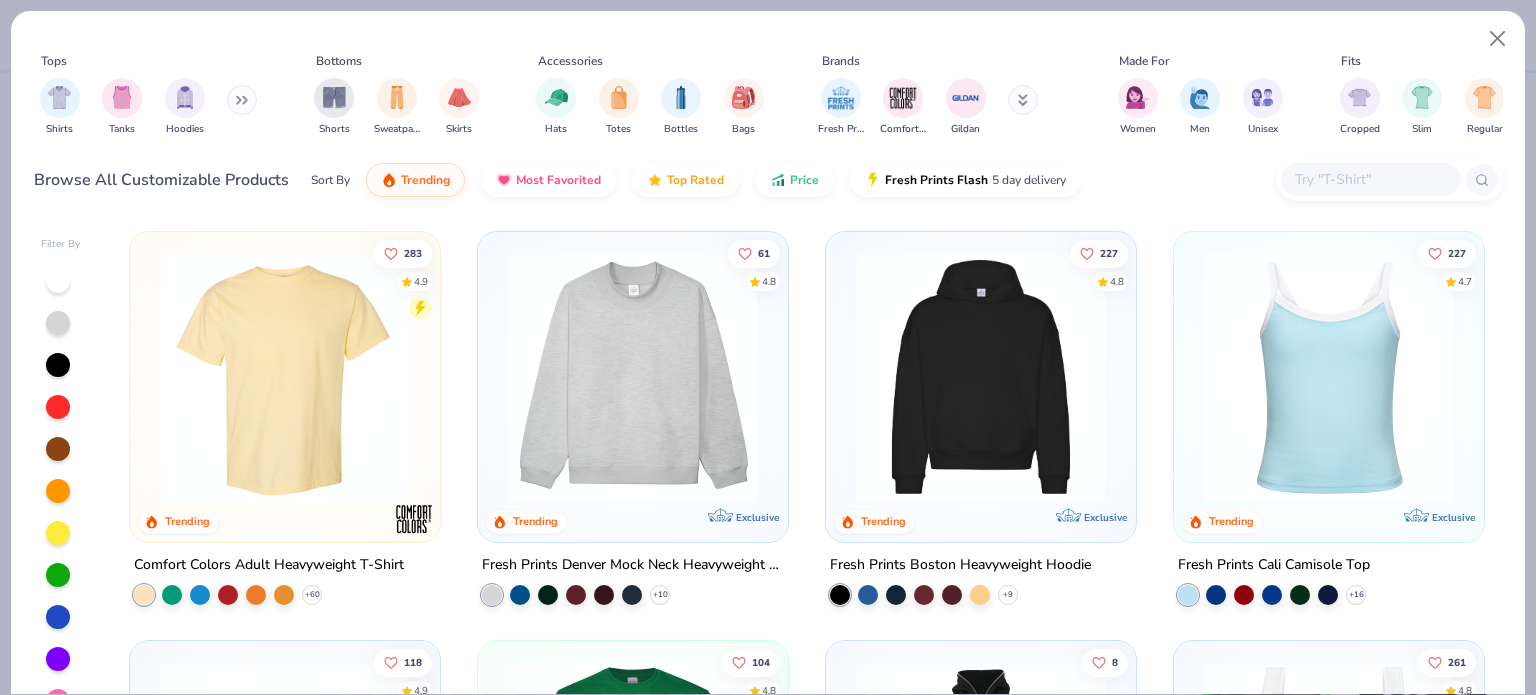 click at bounding box center (1370, 179) 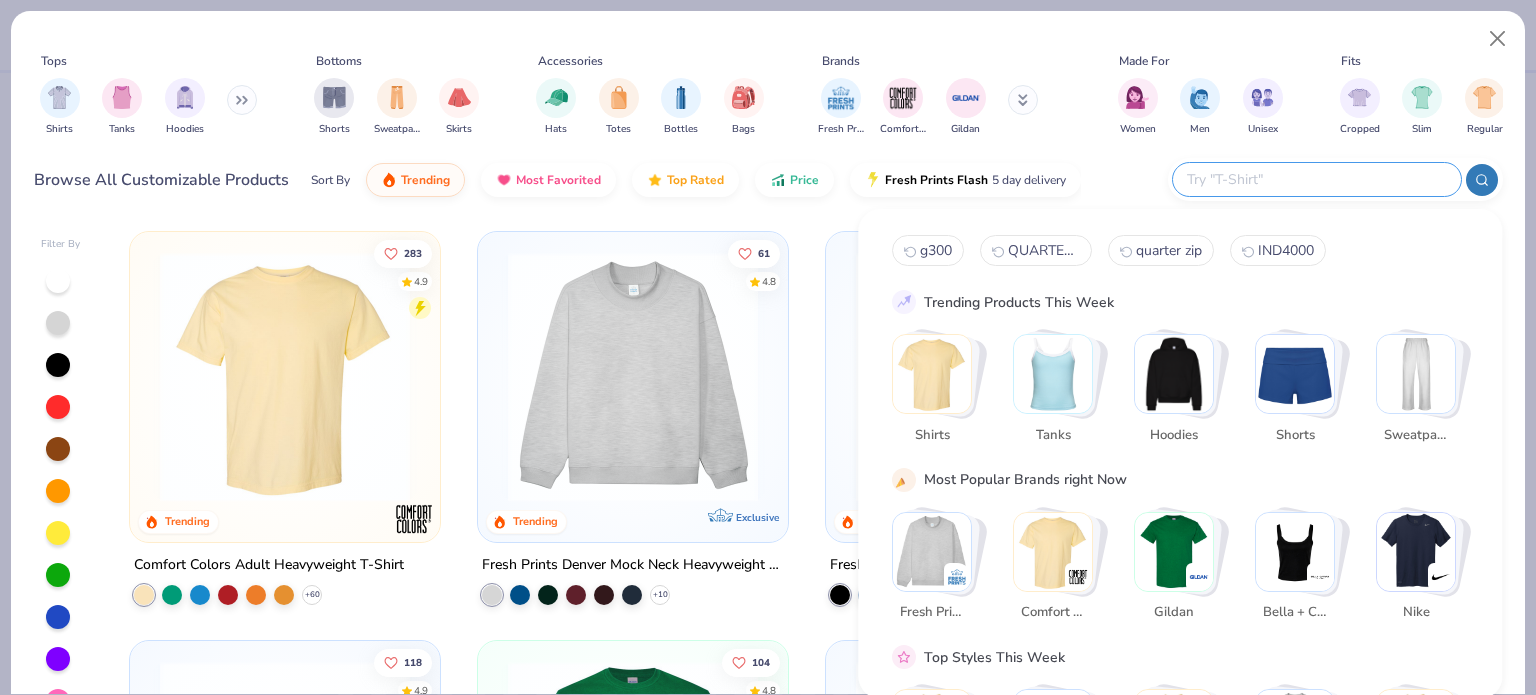 paste on "257" 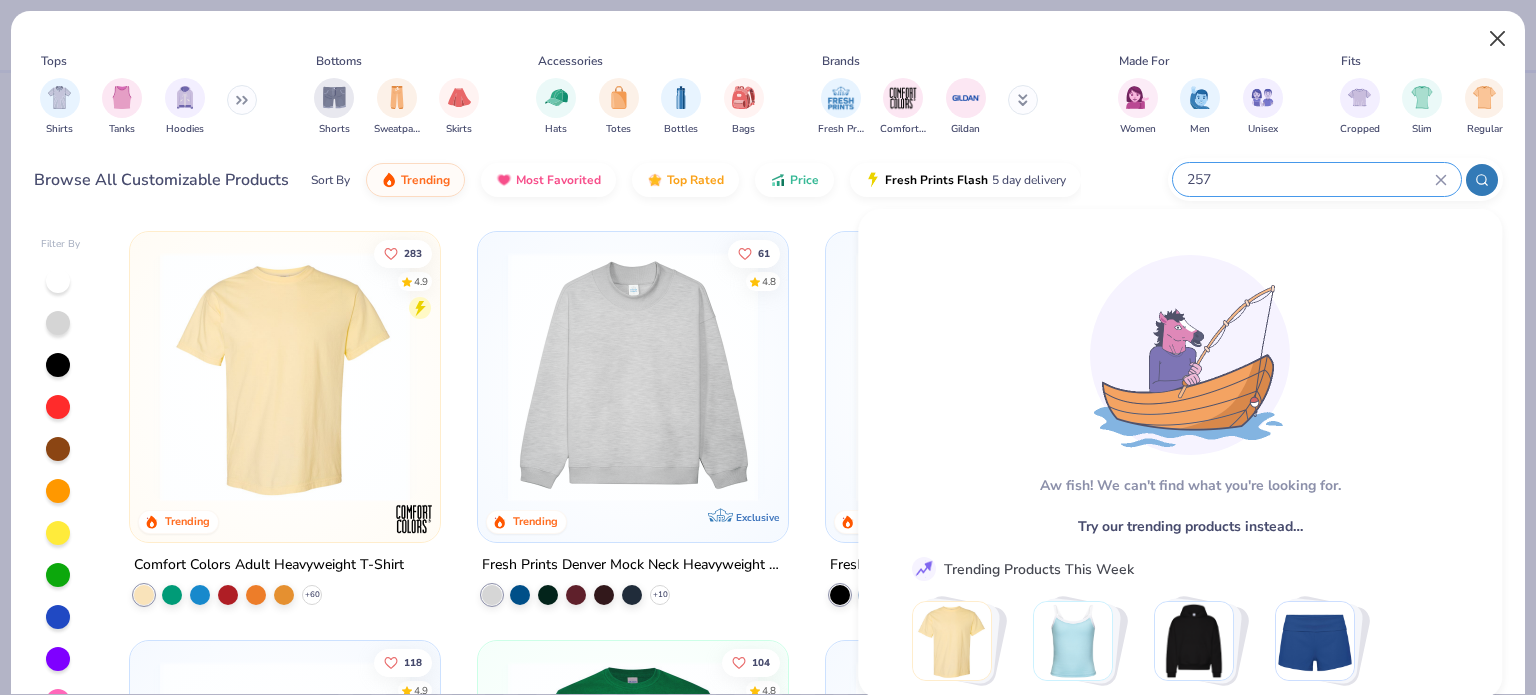 type on "257" 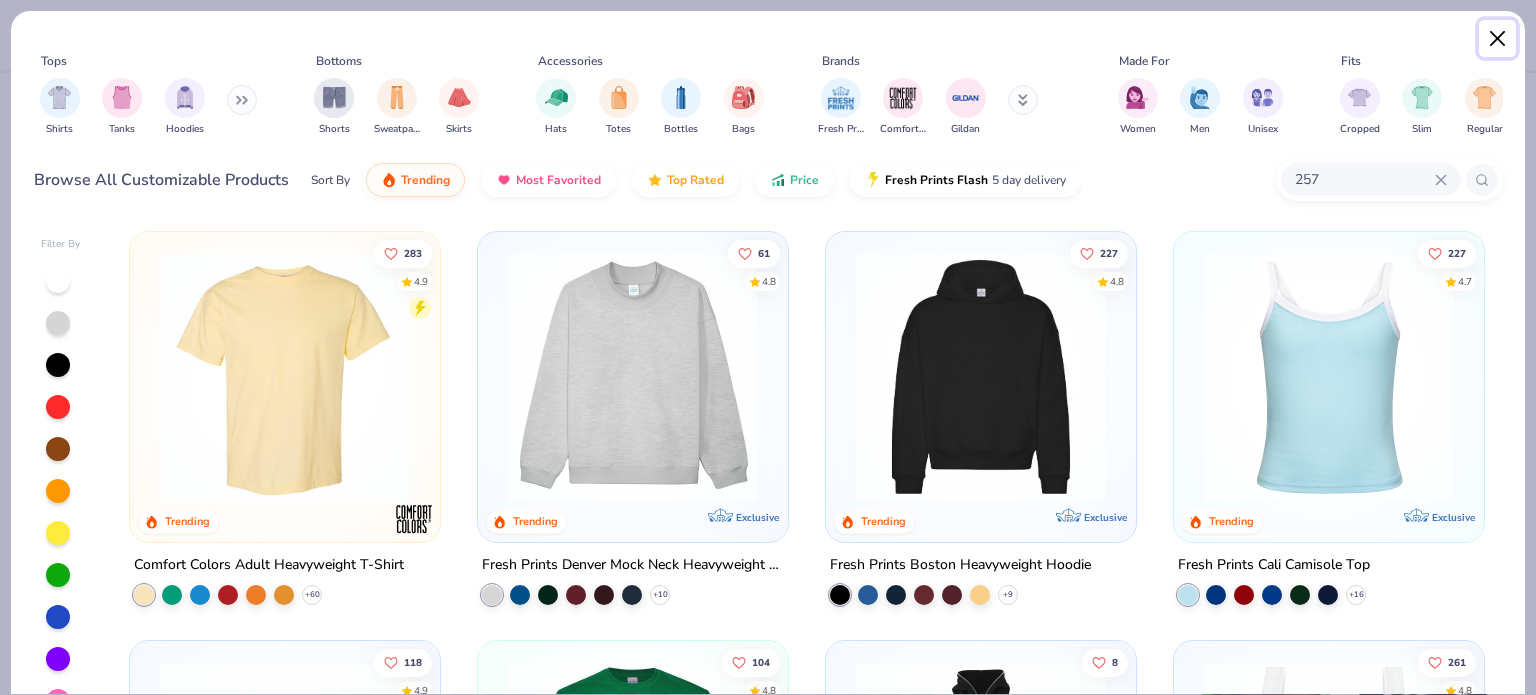 click at bounding box center (1498, 39) 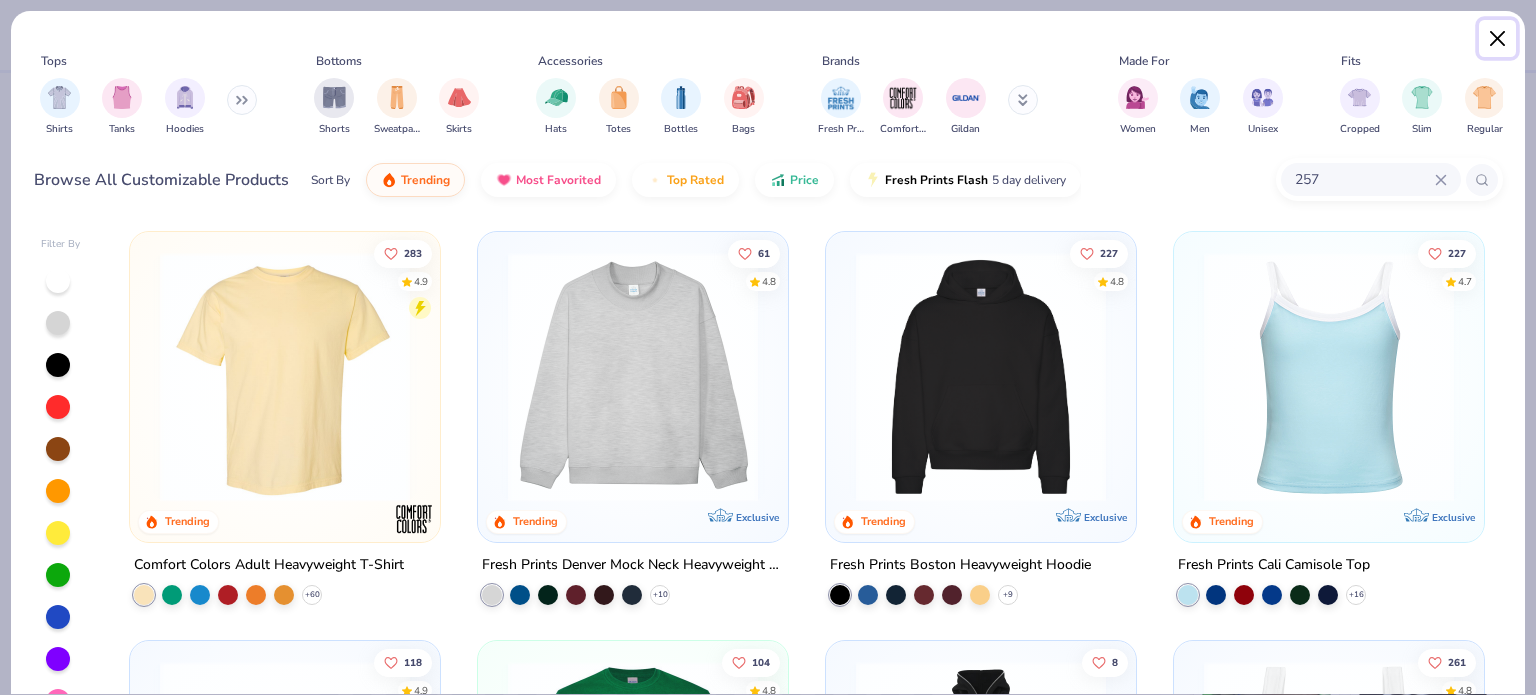 type 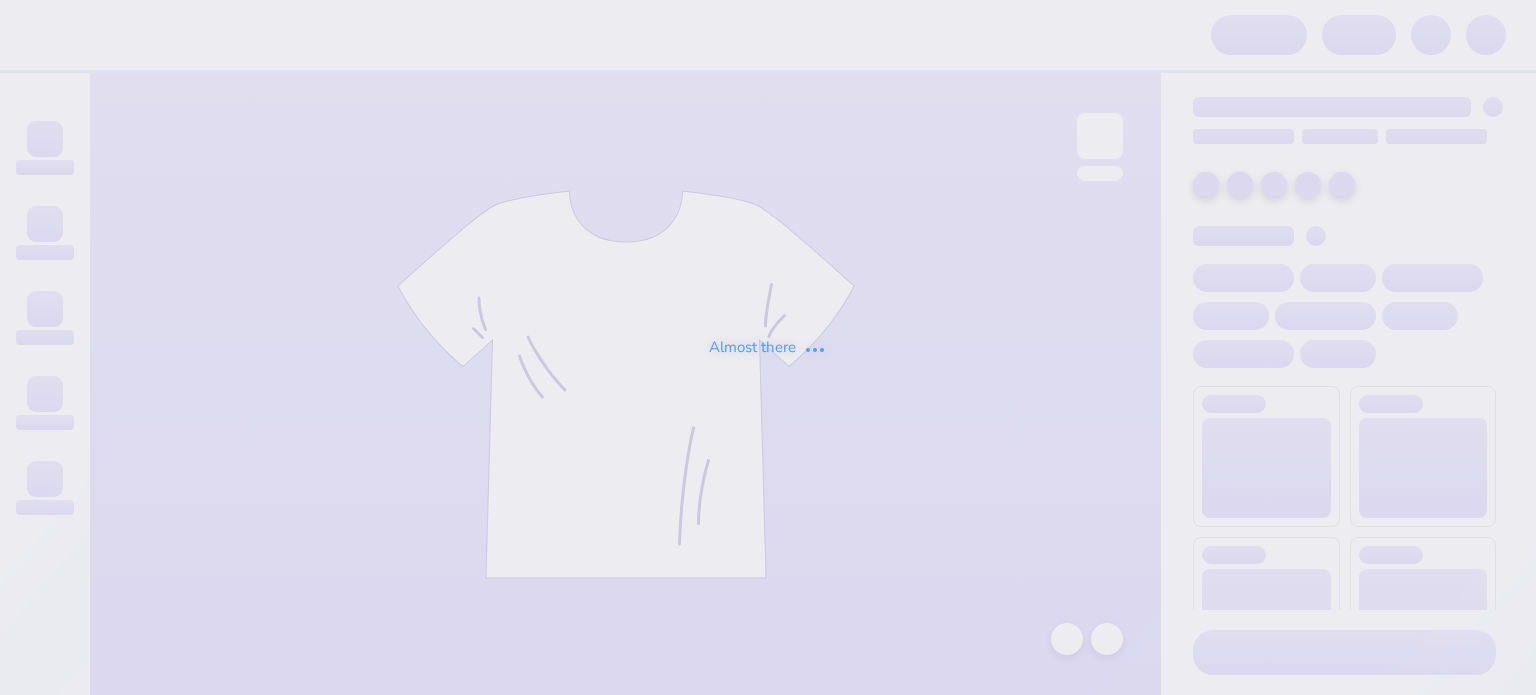 scroll, scrollTop: 0, scrollLeft: 0, axis: both 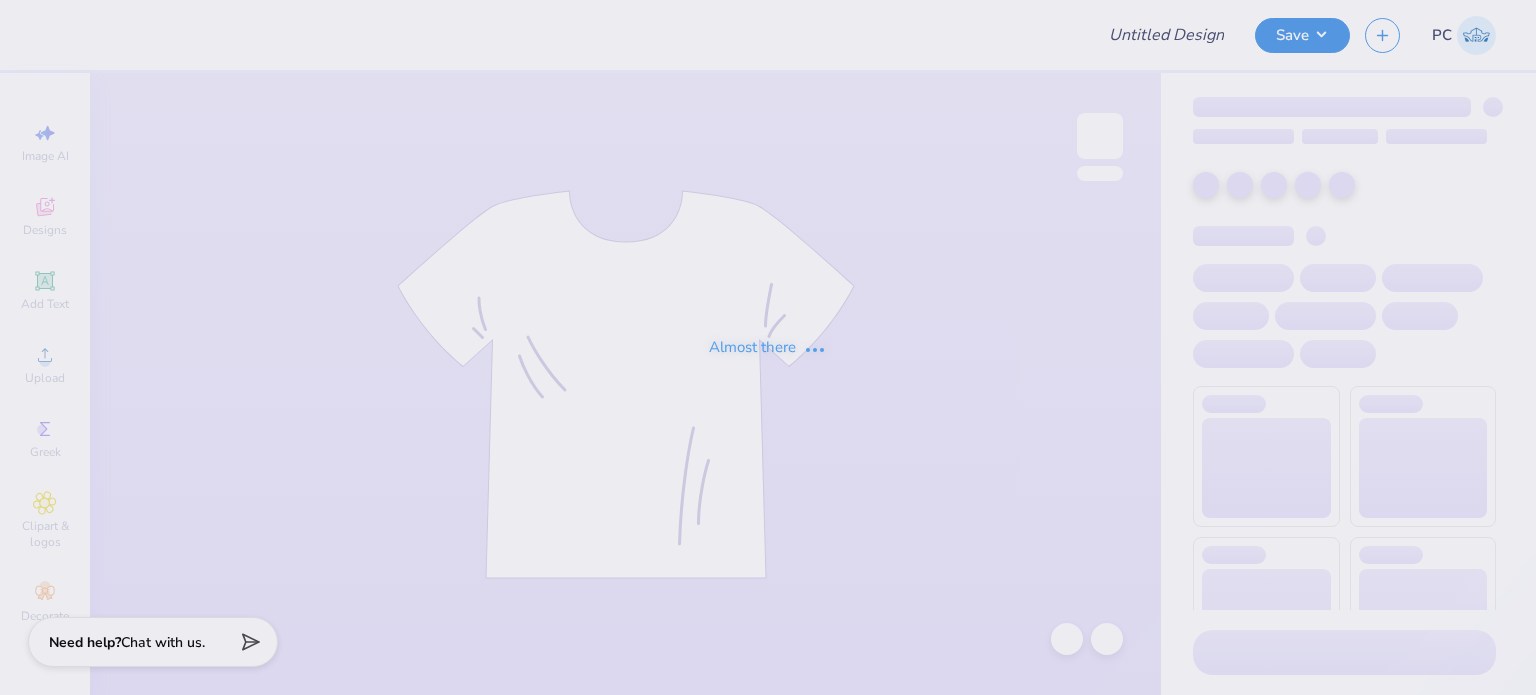 type on "Phi Delta Theta Merch" 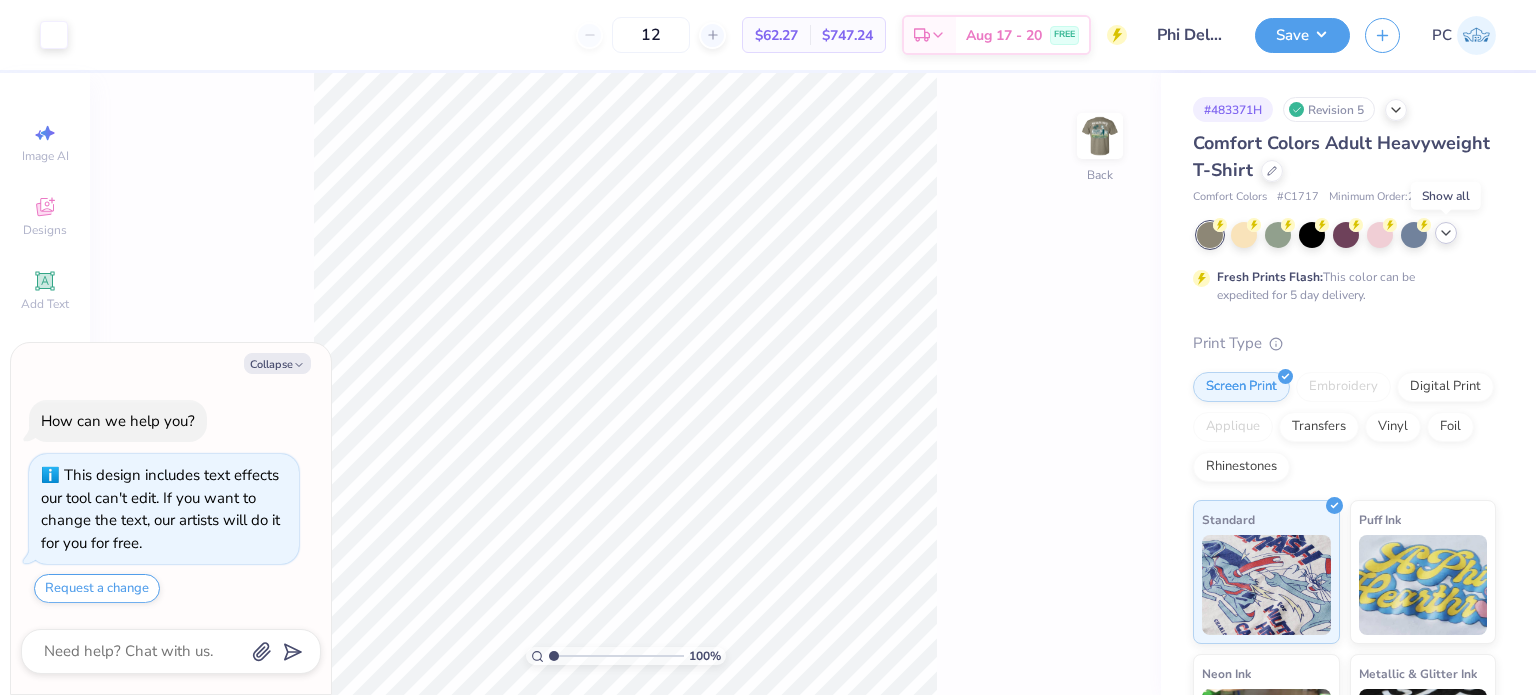 click 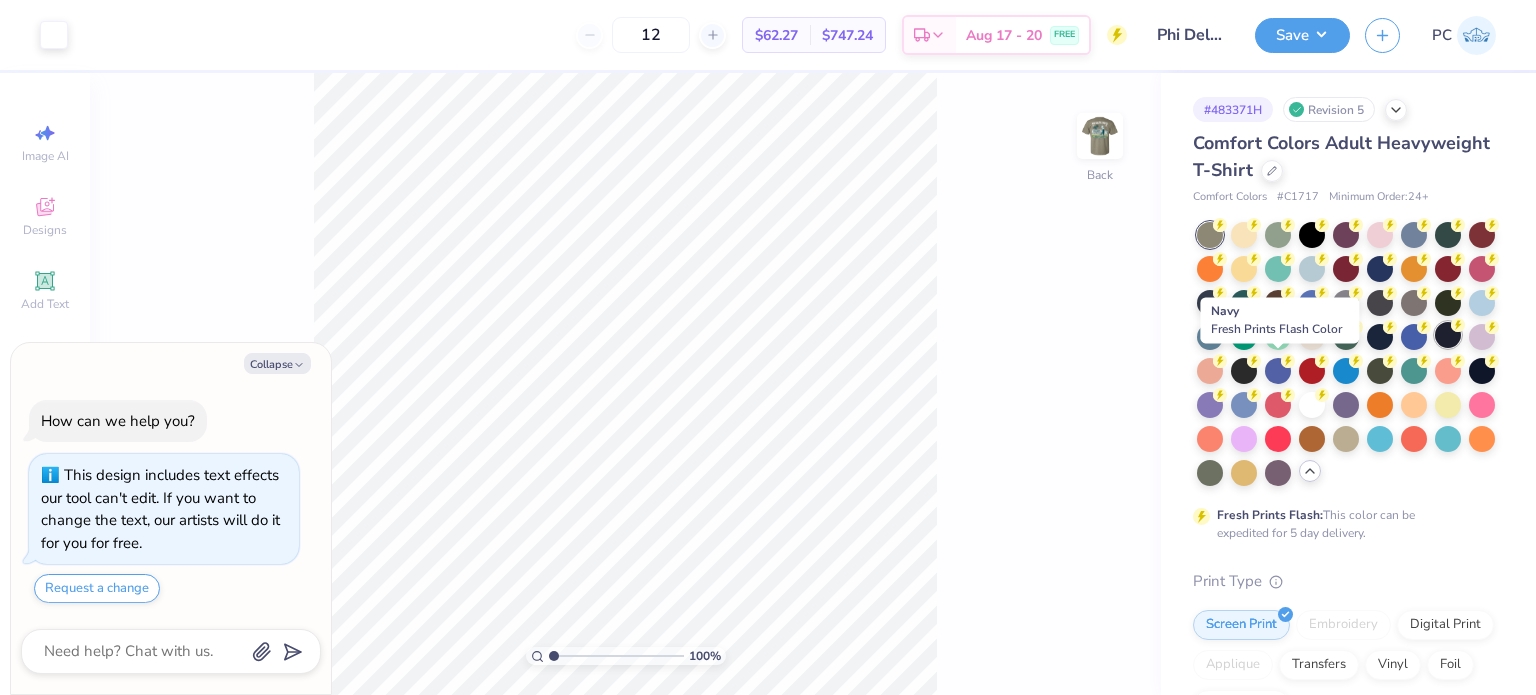 click at bounding box center (1448, 335) 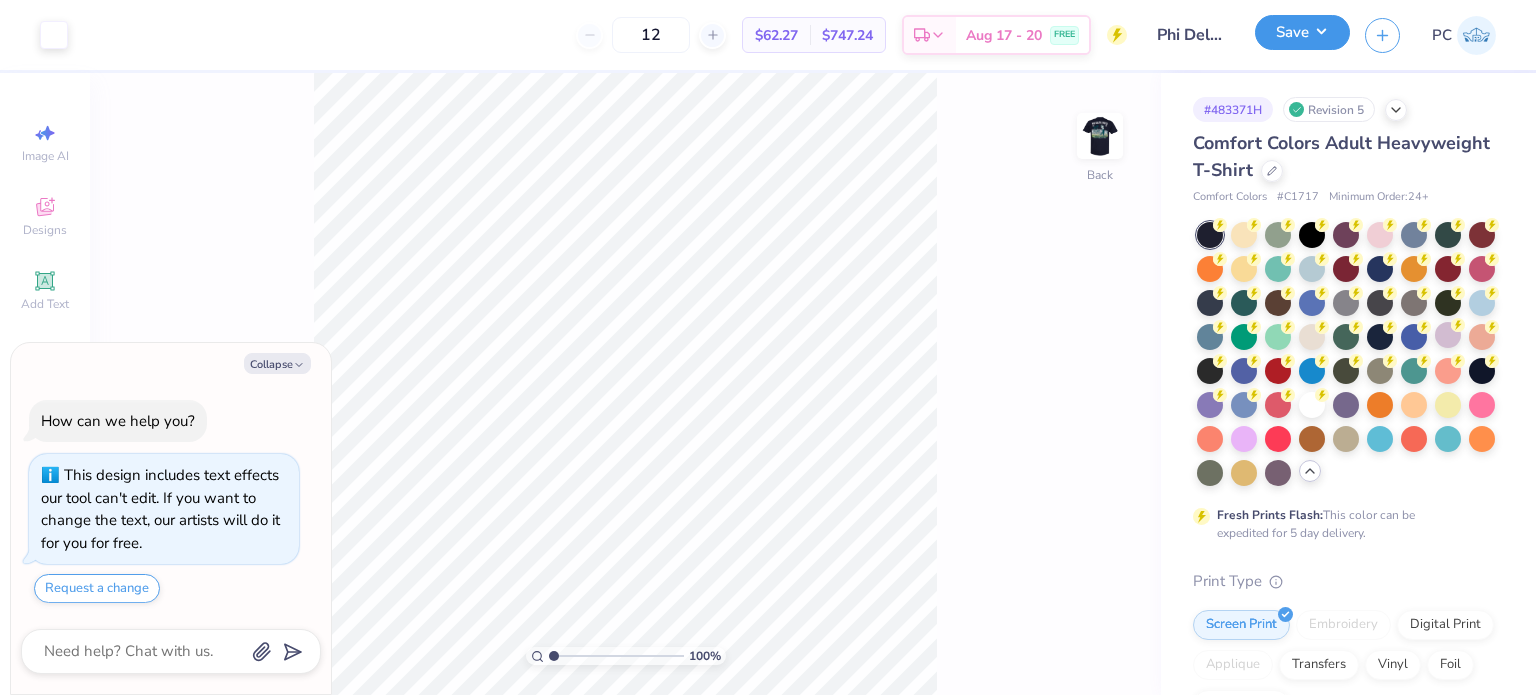 click on "Save" at bounding box center [1302, 32] 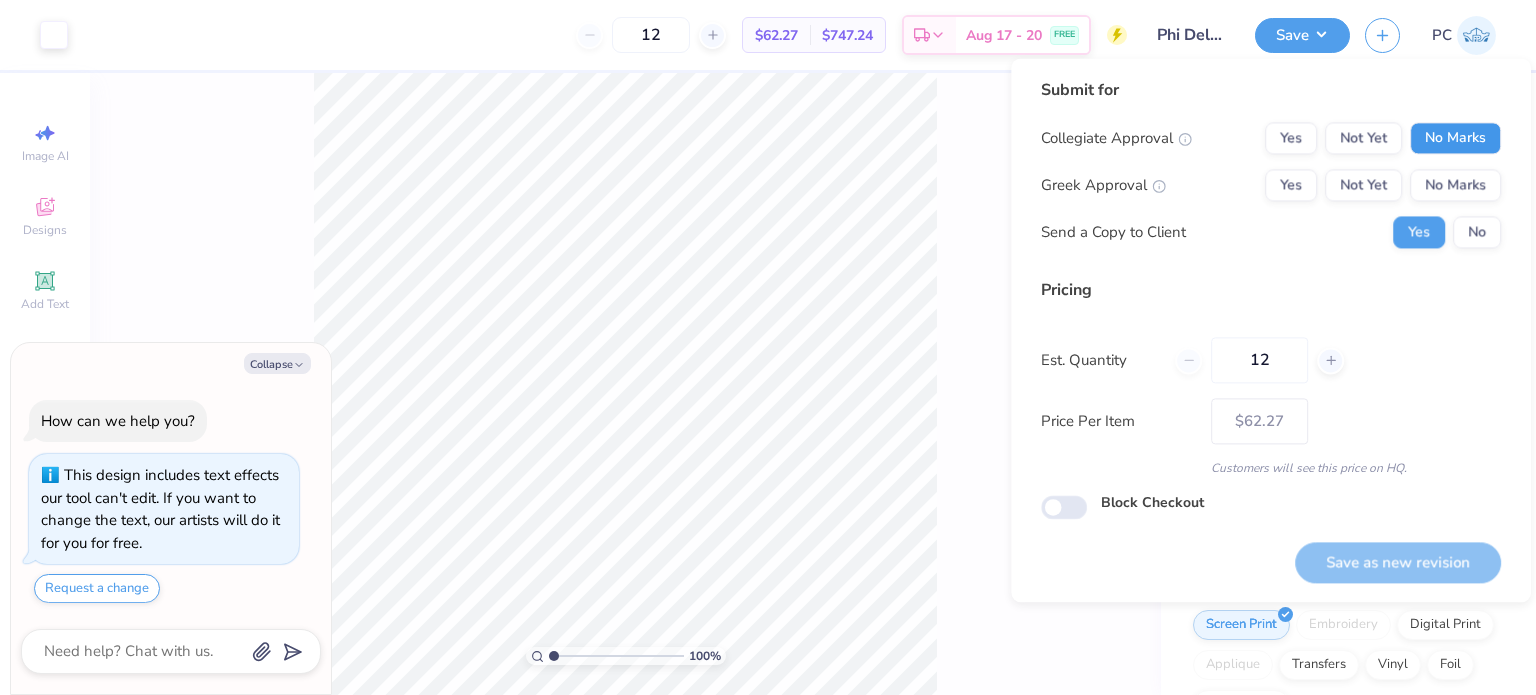 click on "No Marks" at bounding box center (1455, 138) 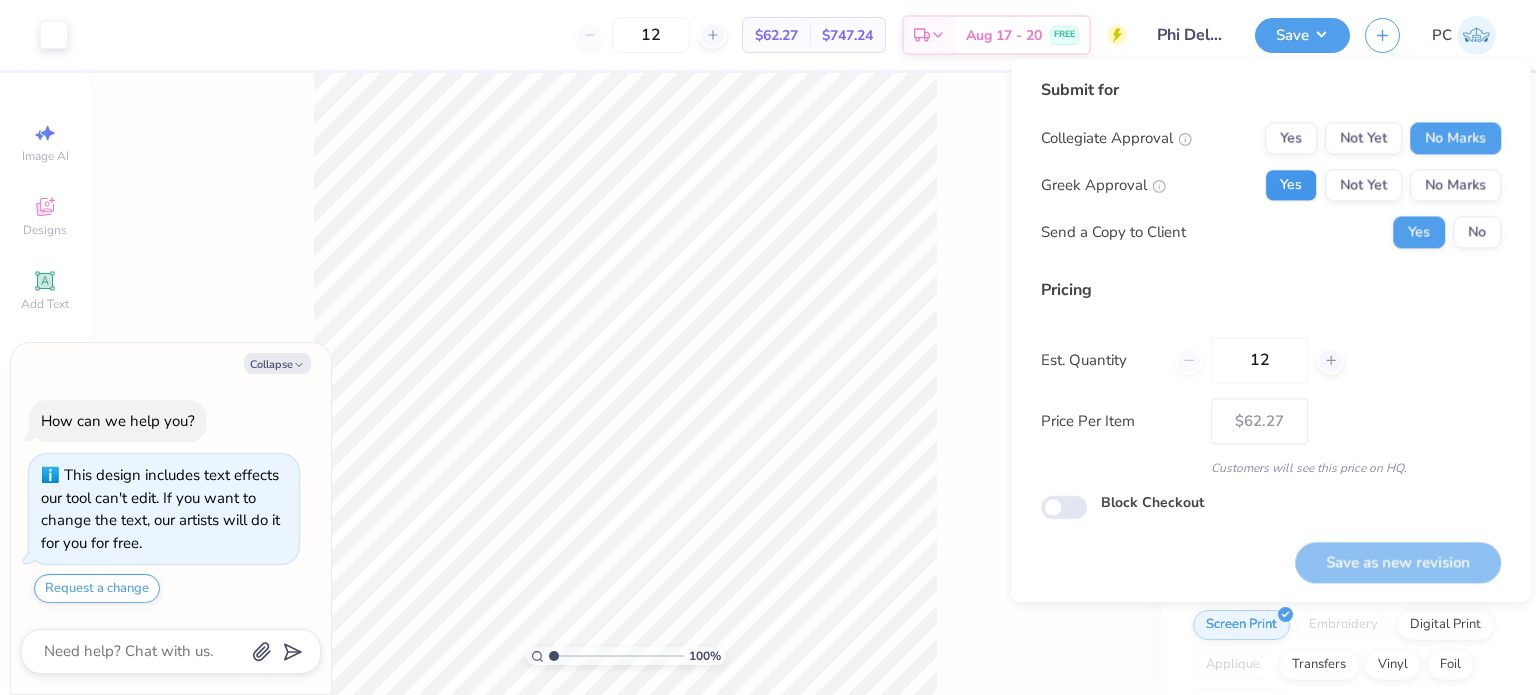 click on "Yes" at bounding box center (1291, 185) 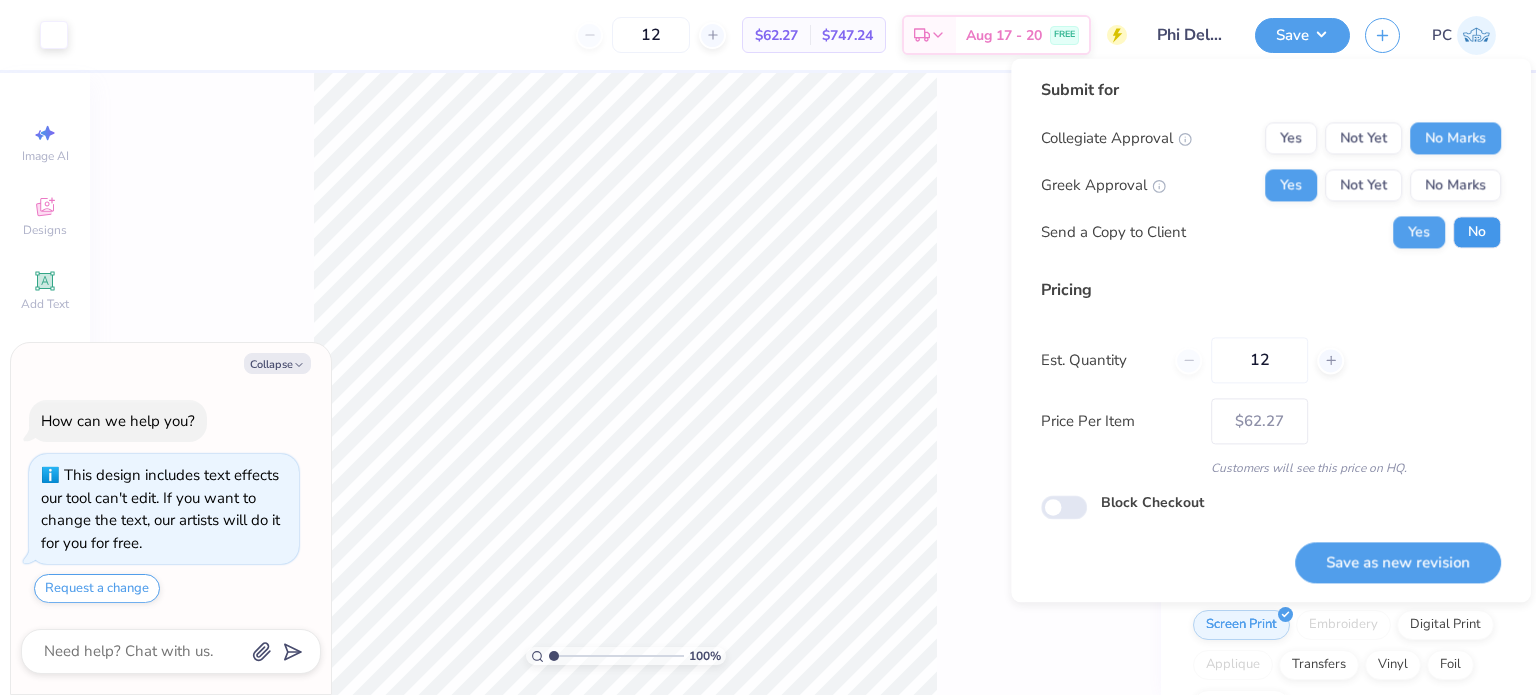 click on "No" at bounding box center (1477, 232) 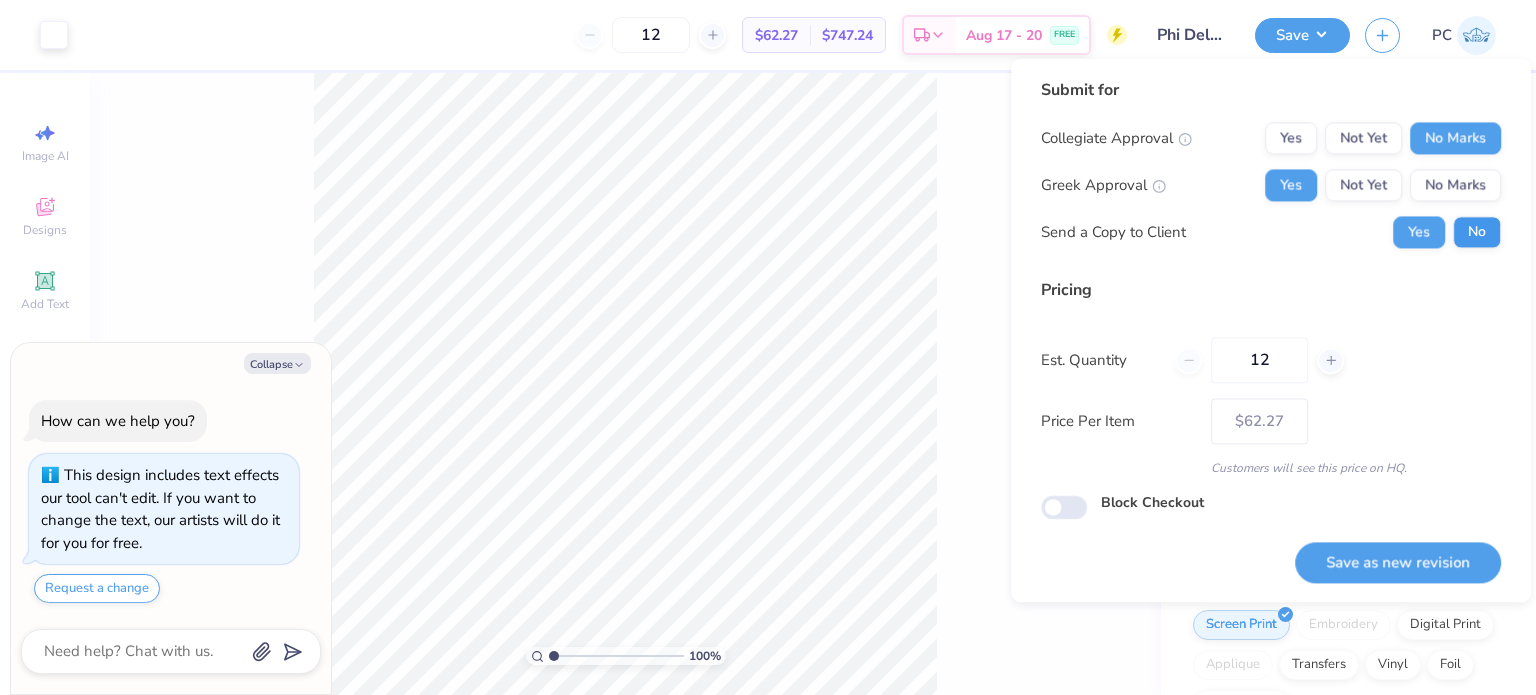 type on "x" 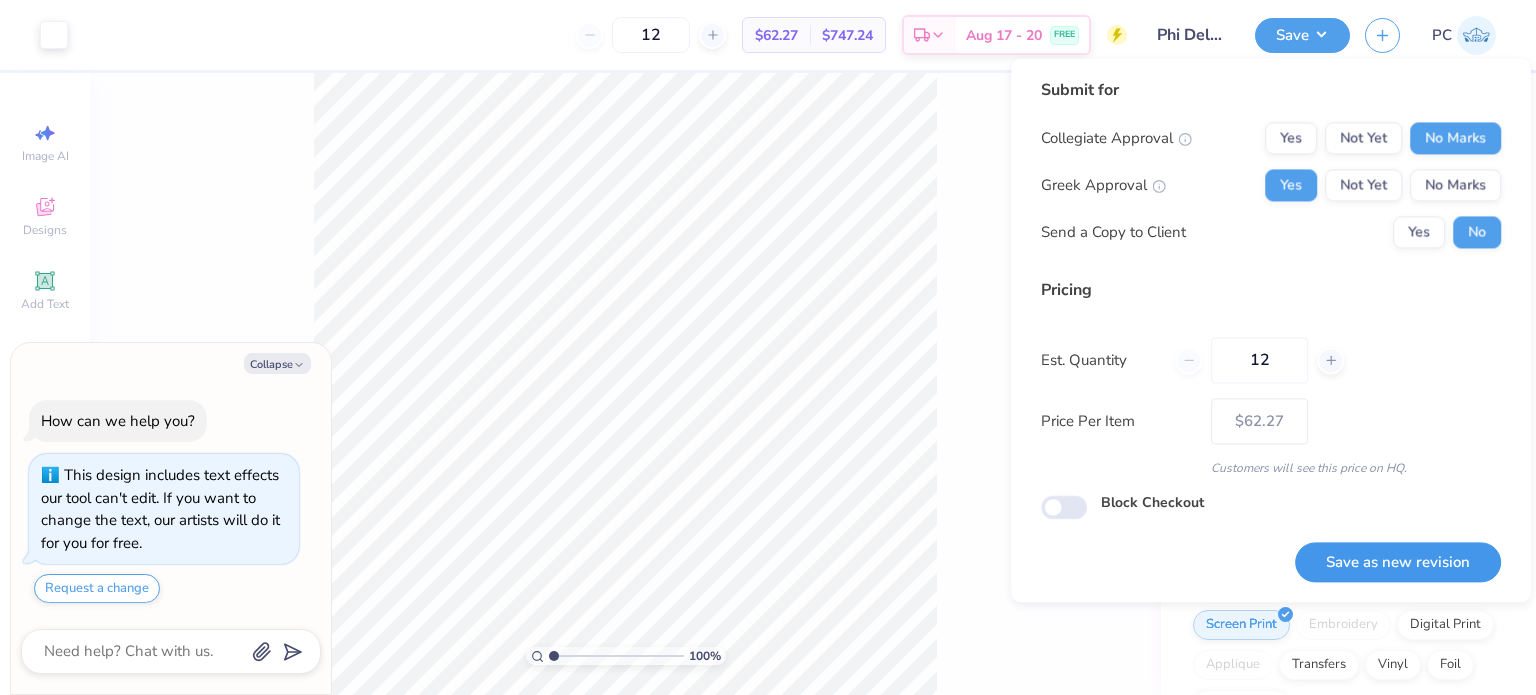 click on "Save as new revision" at bounding box center (1398, 562) 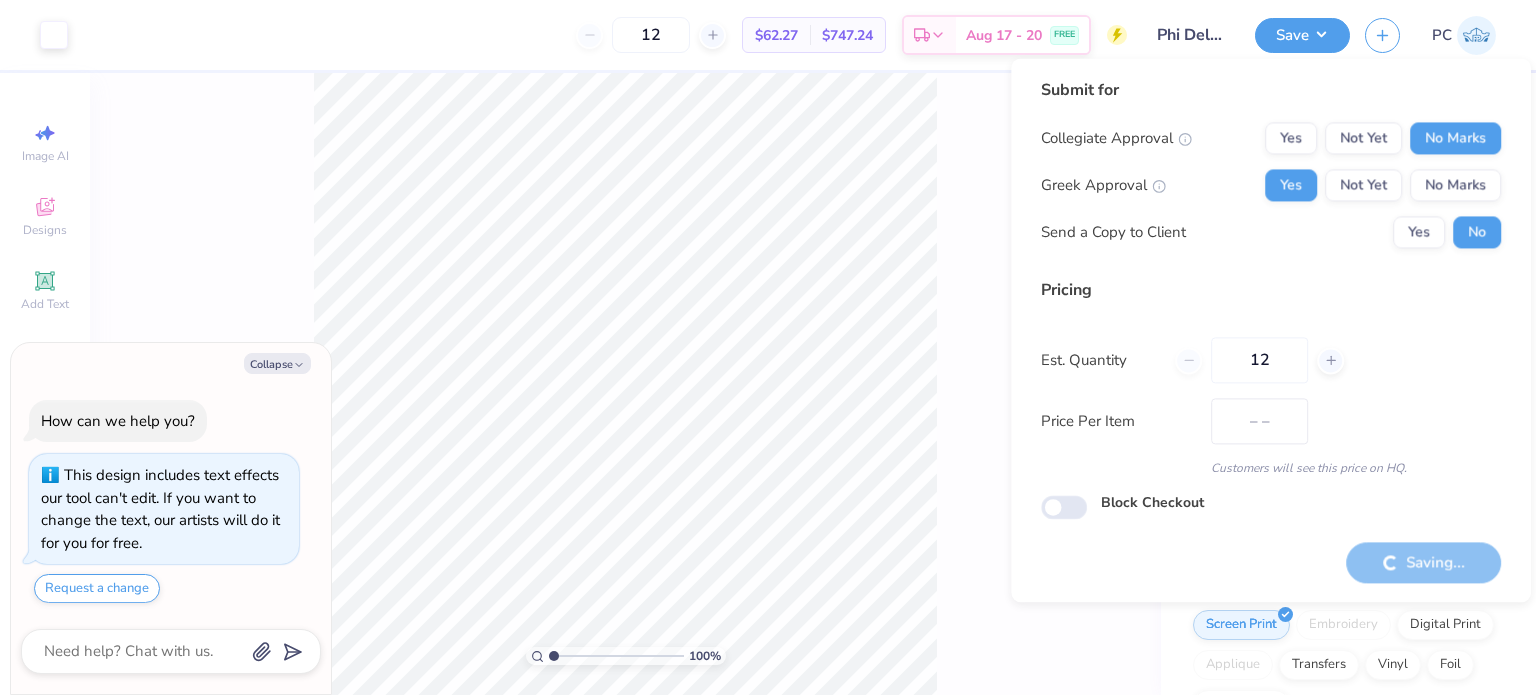 type on "$62.27" 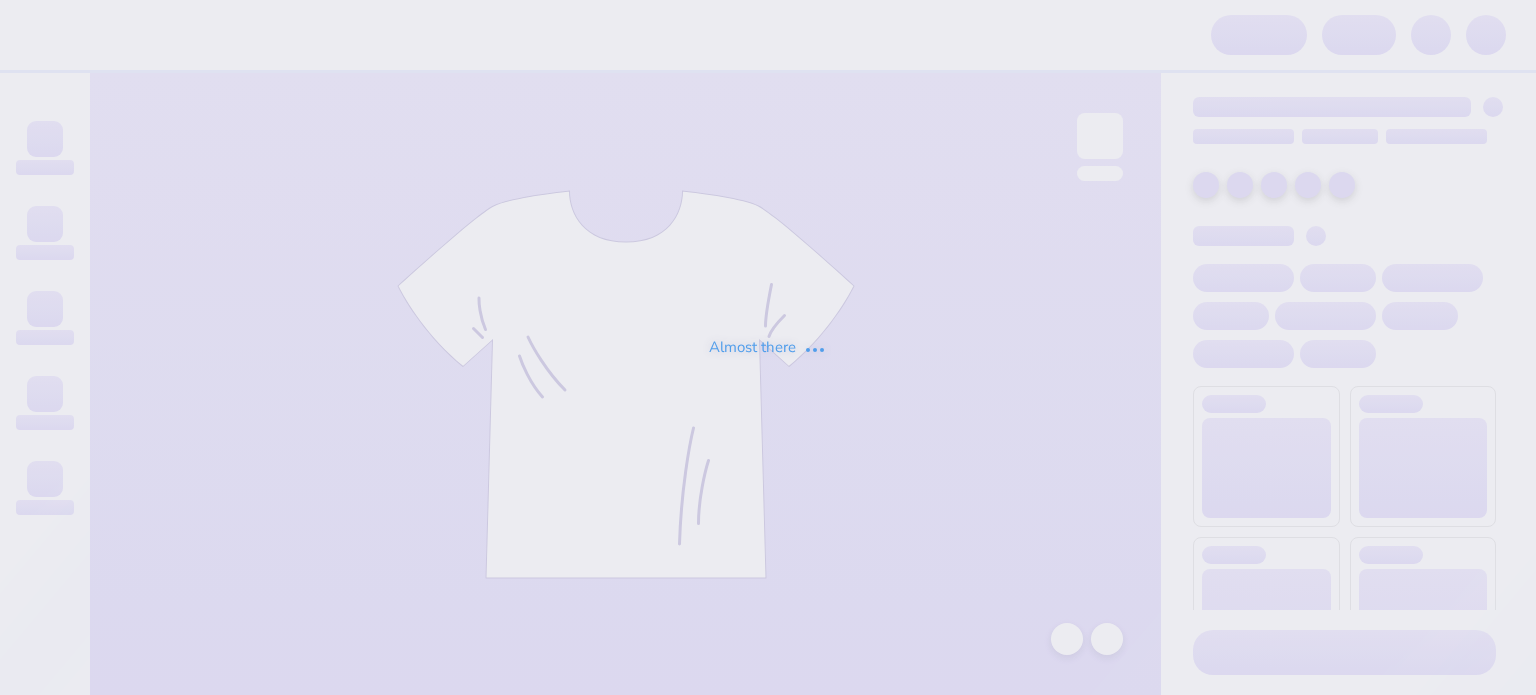 scroll, scrollTop: 0, scrollLeft: 0, axis: both 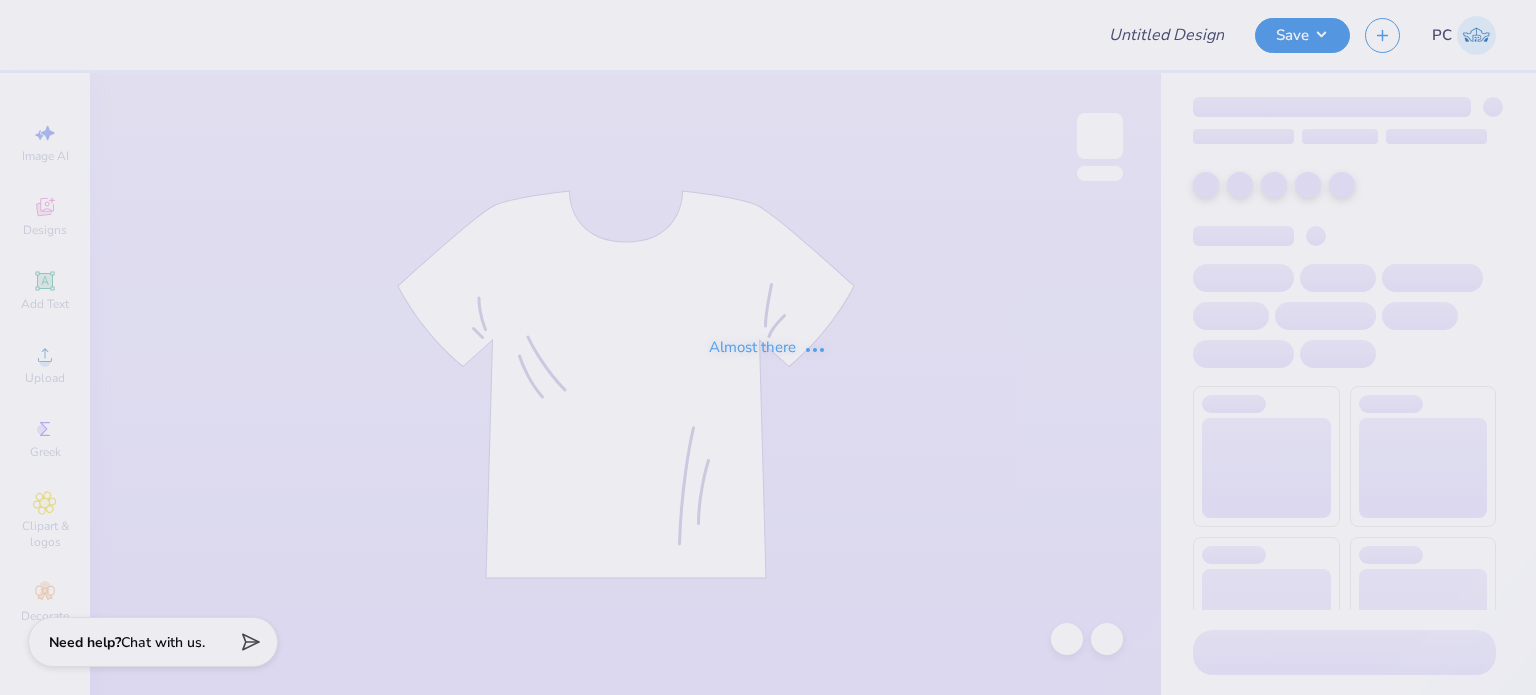 type on "Phi Delta Theta Merch" 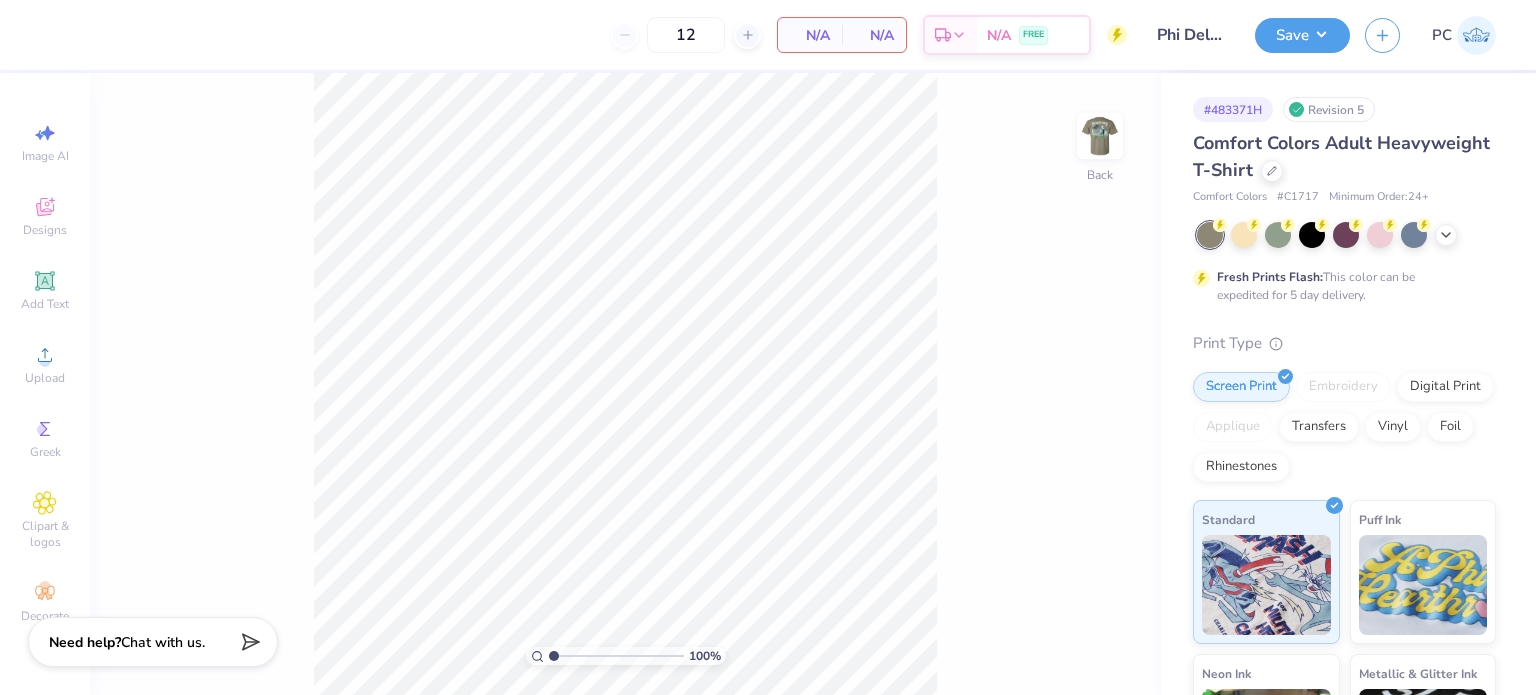 type on "x" 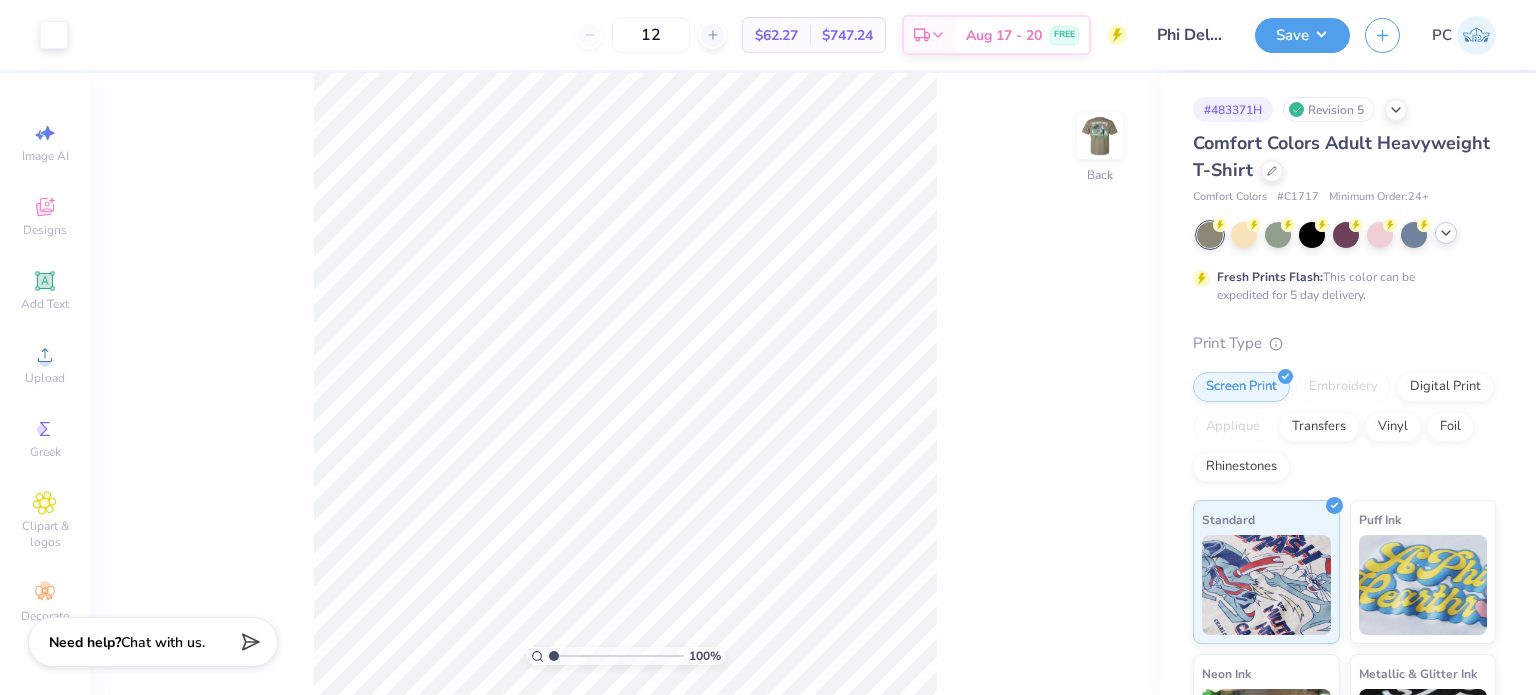 click 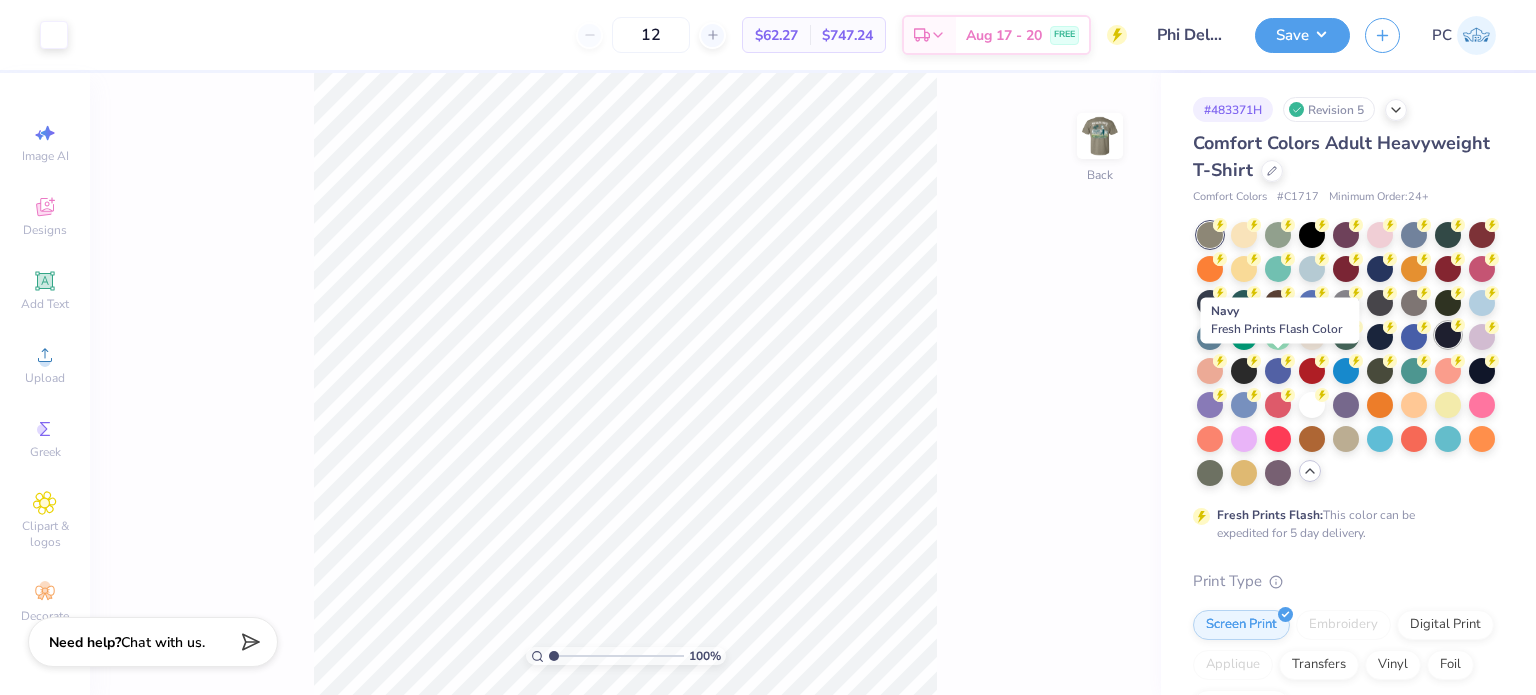 click at bounding box center (1448, 335) 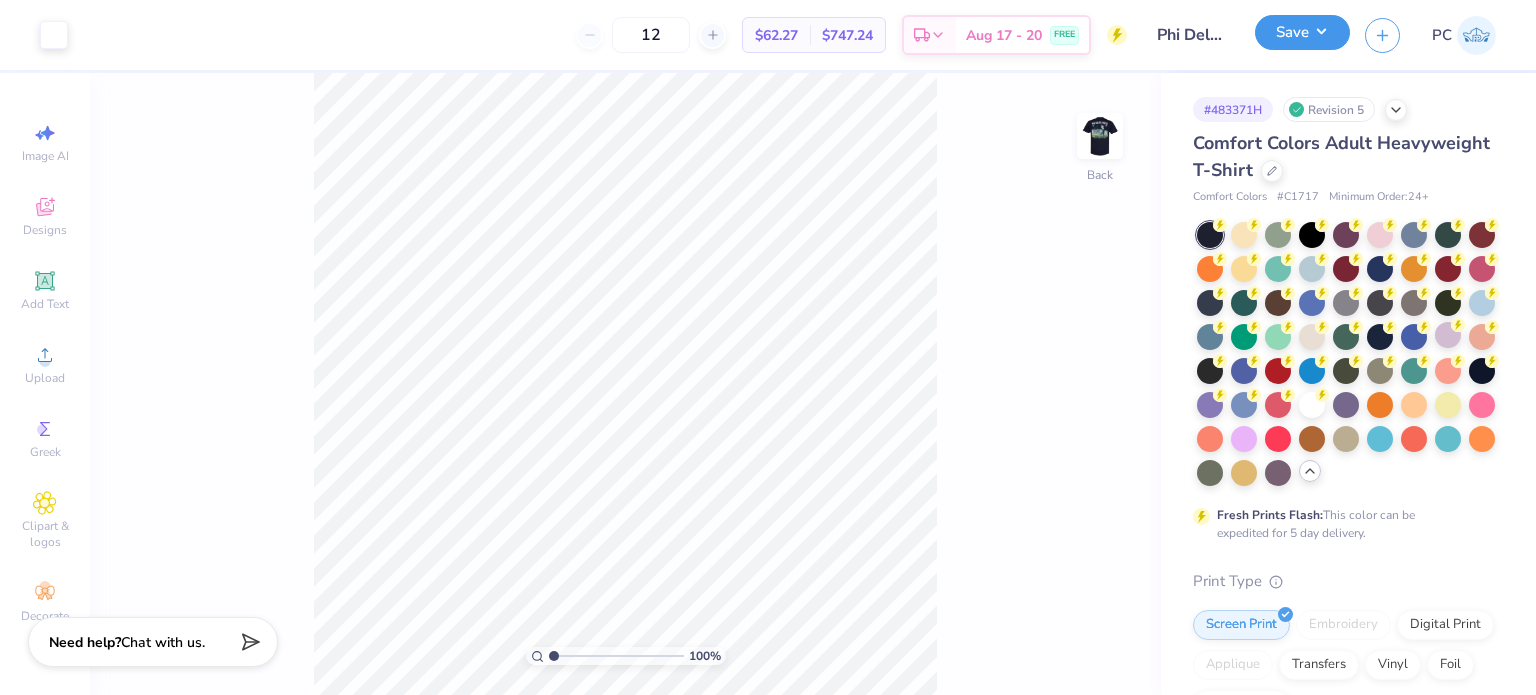 click on "Save" at bounding box center (1302, 32) 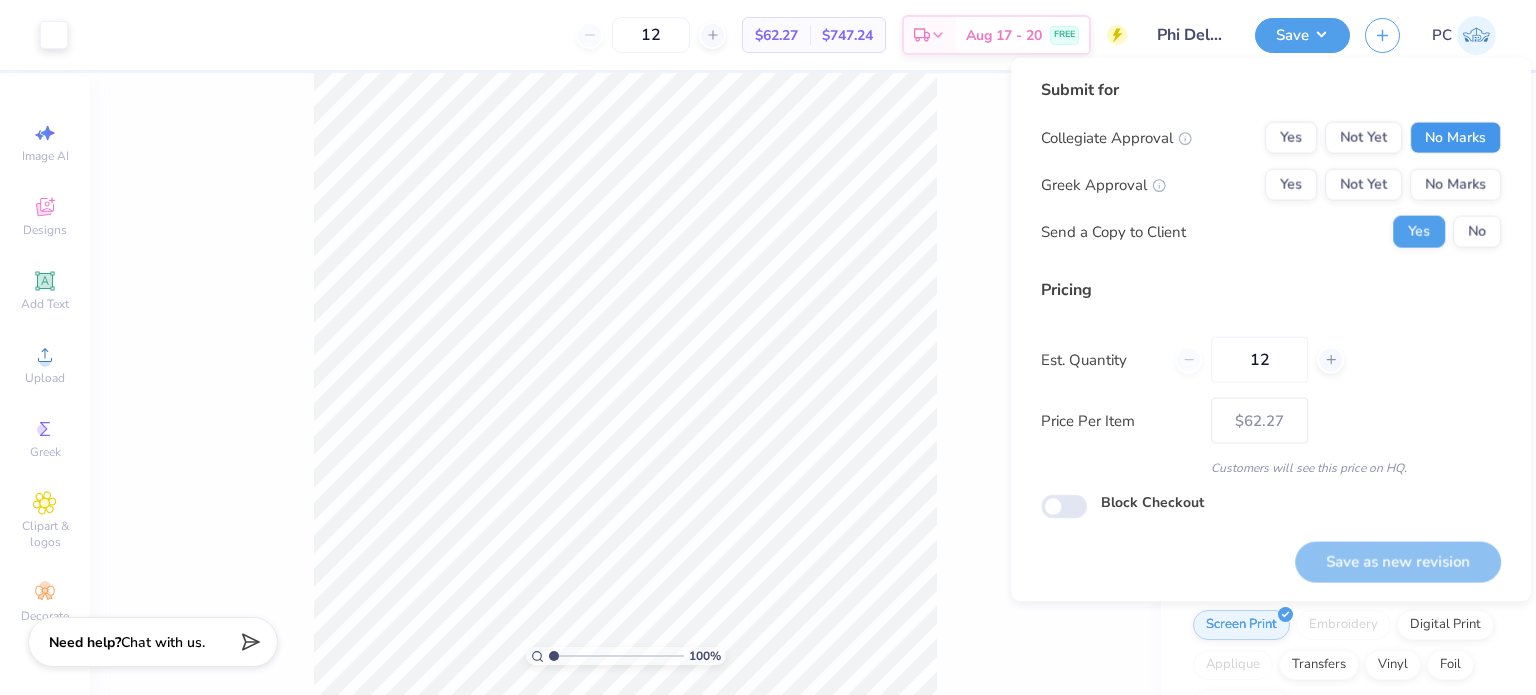 click on "No Marks" at bounding box center [1455, 138] 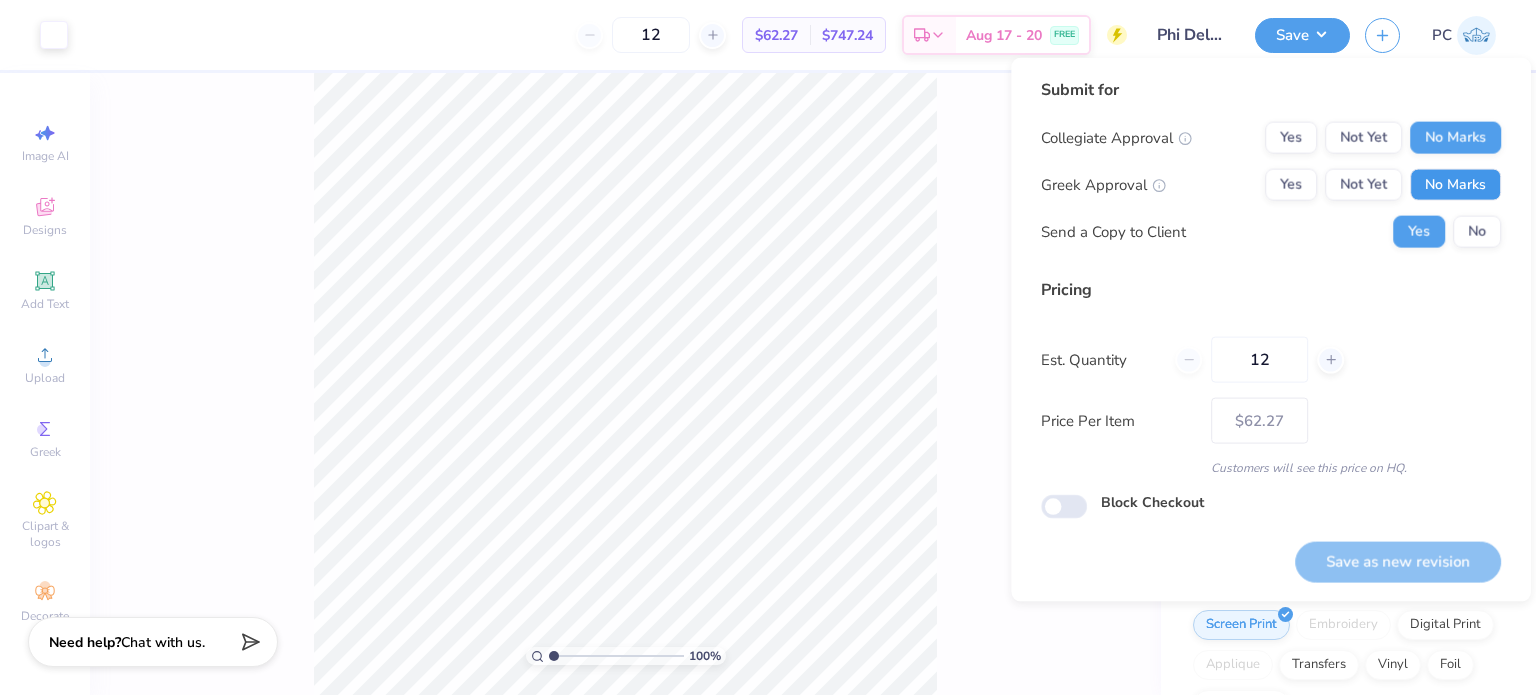 click on "No Marks" at bounding box center (1455, 185) 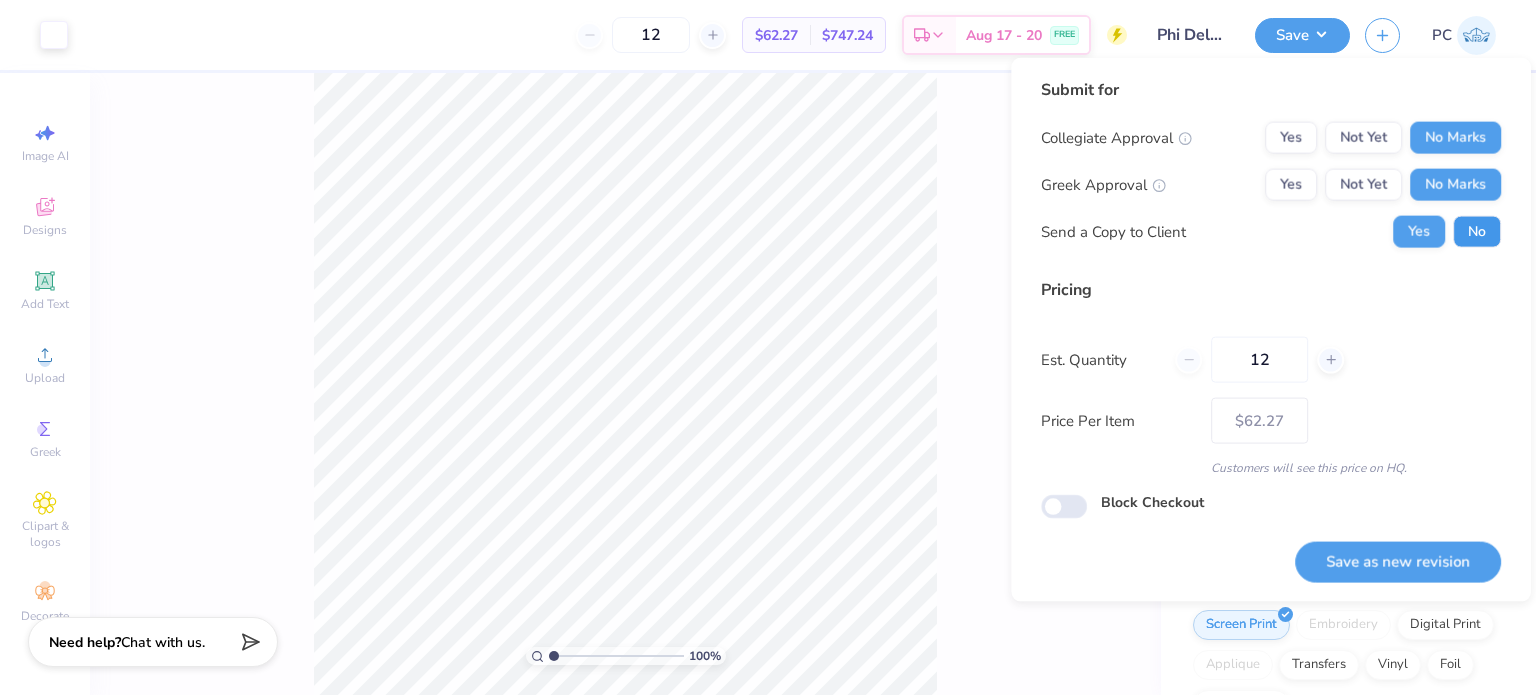 click on "No" at bounding box center [1477, 232] 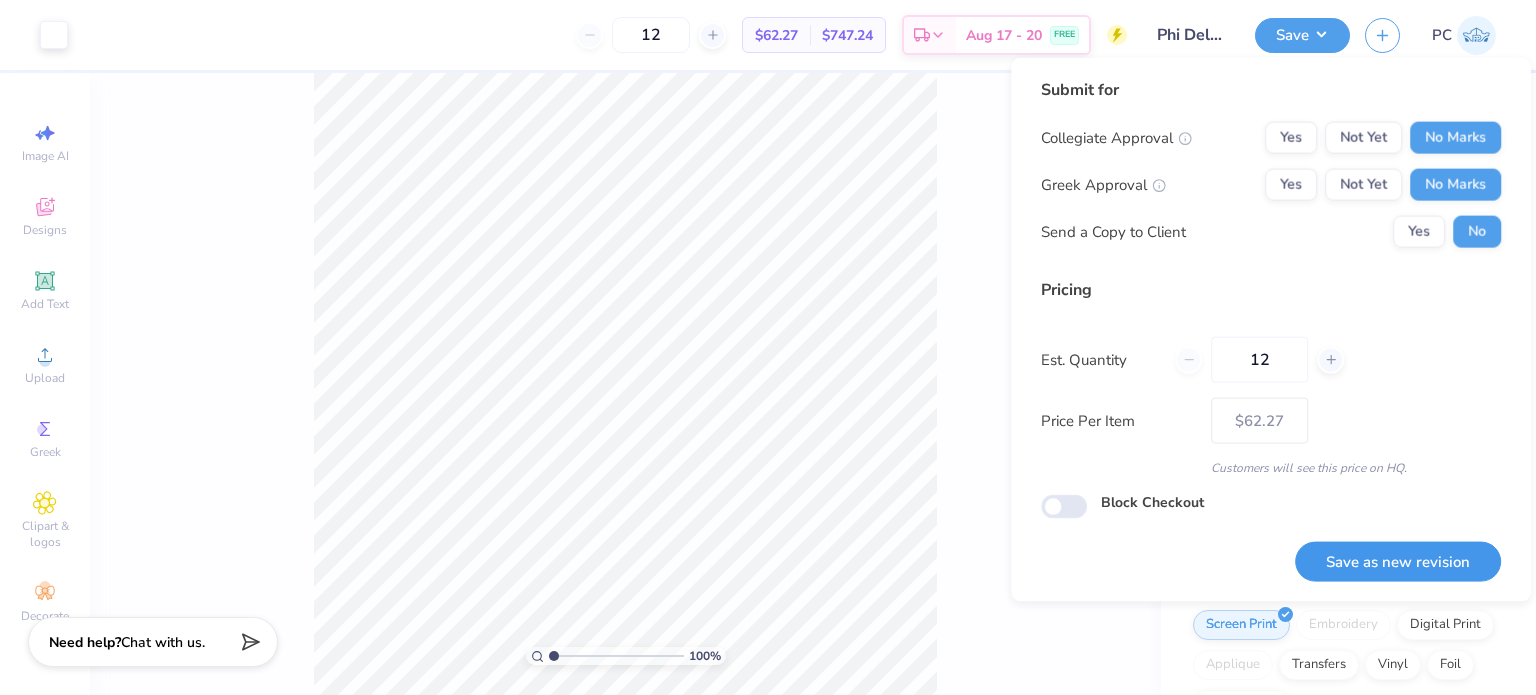 click on "Save as new revision" at bounding box center (1398, 561) 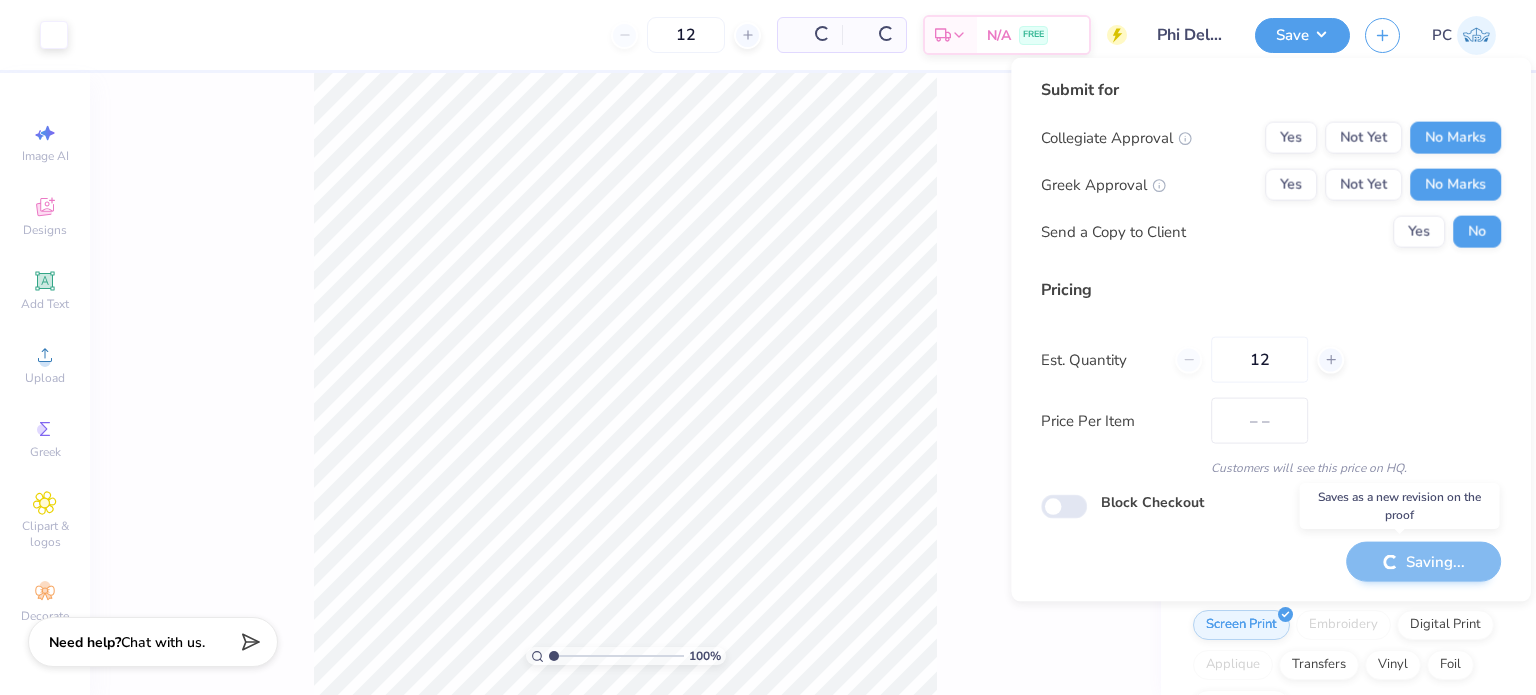 type on "– –" 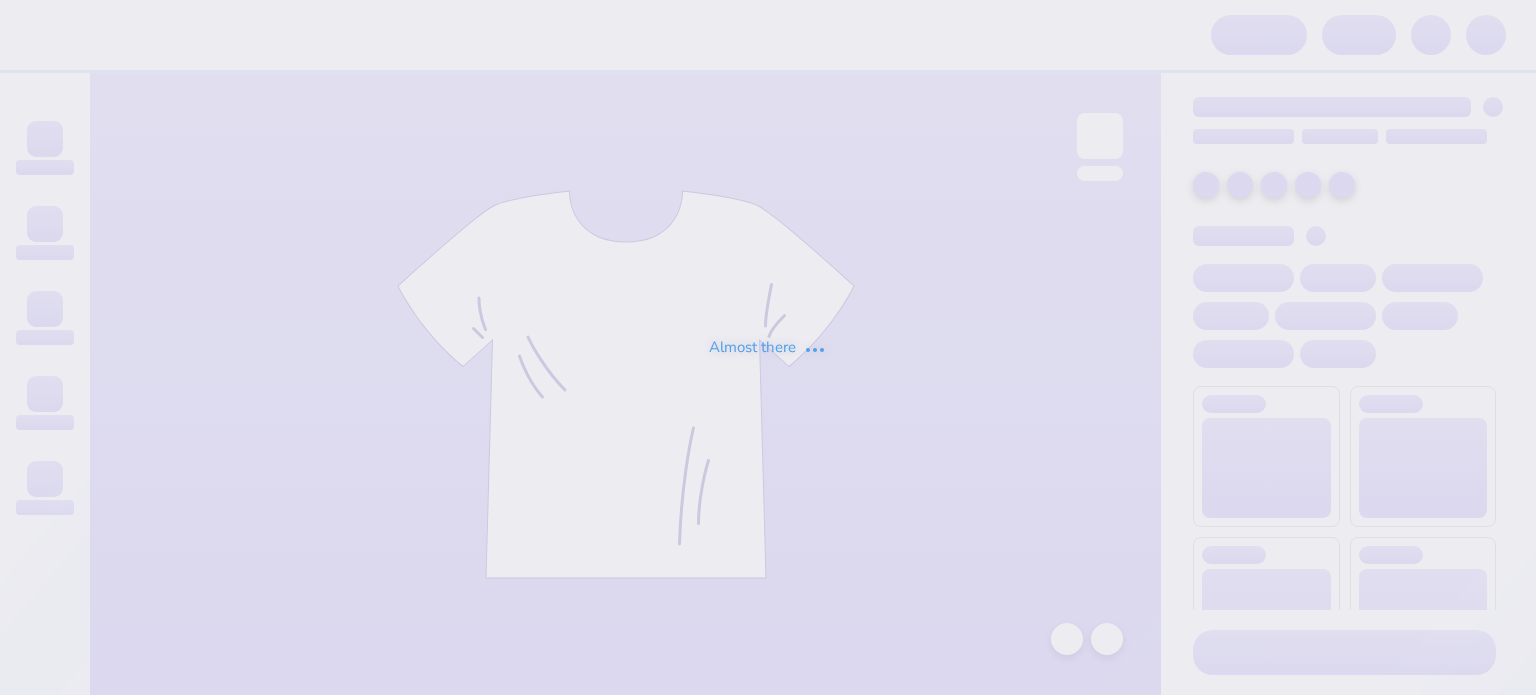 scroll, scrollTop: 0, scrollLeft: 0, axis: both 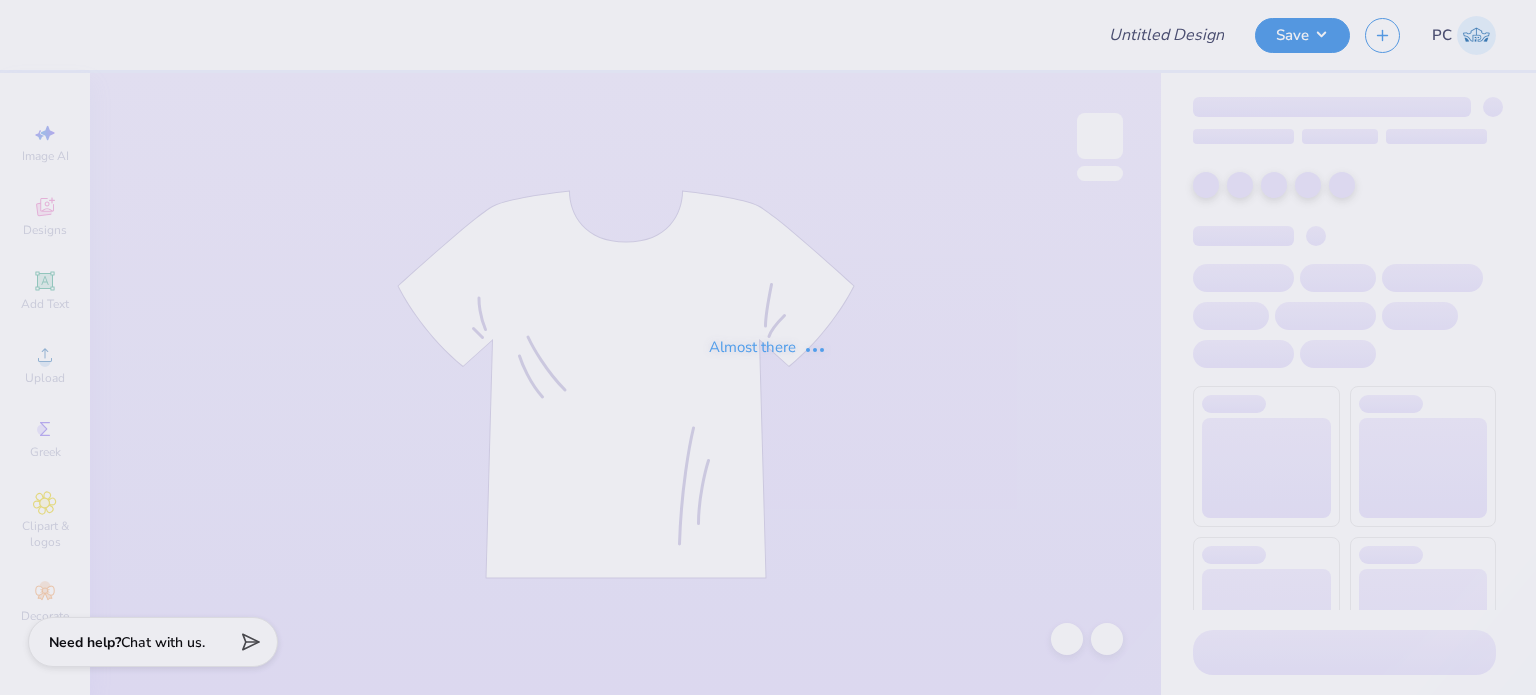 type on "Phi Delta Theta Merch" 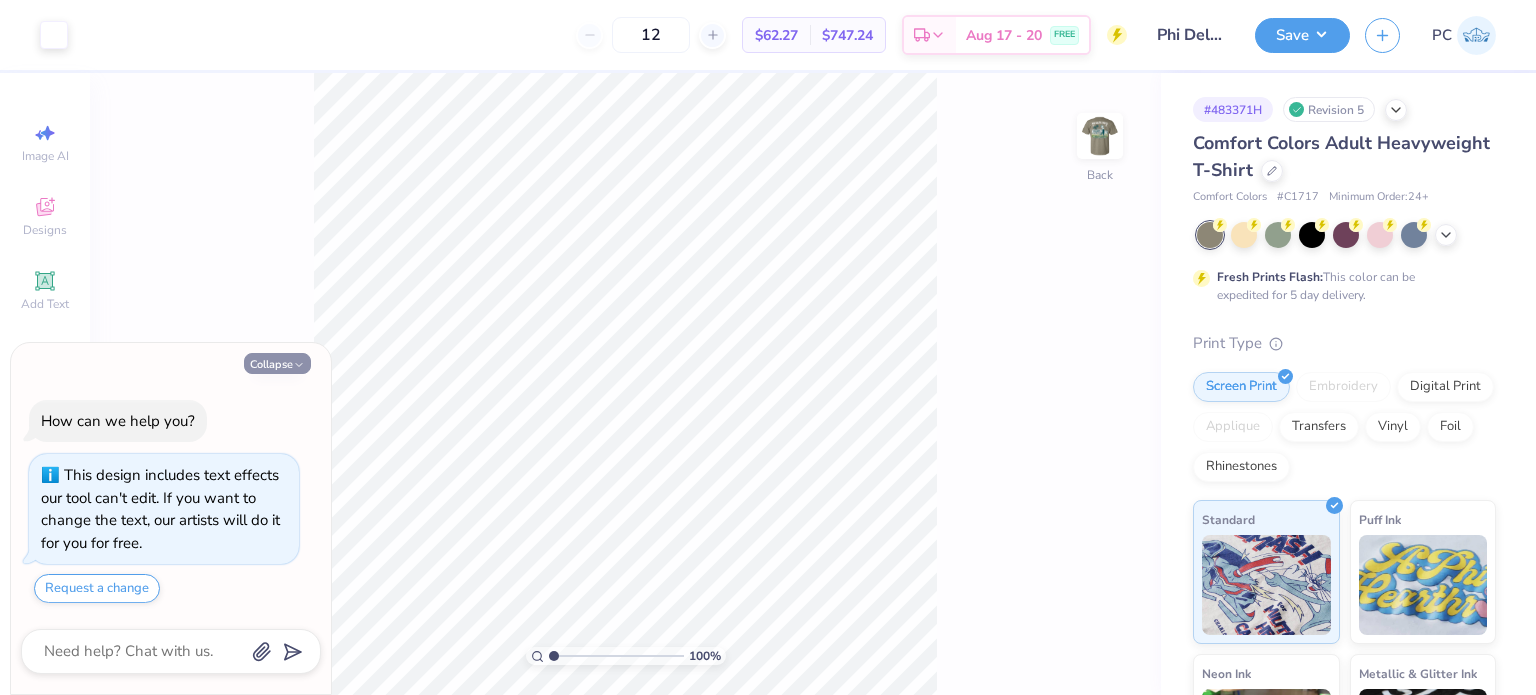 click on "Collapse" at bounding box center [277, 363] 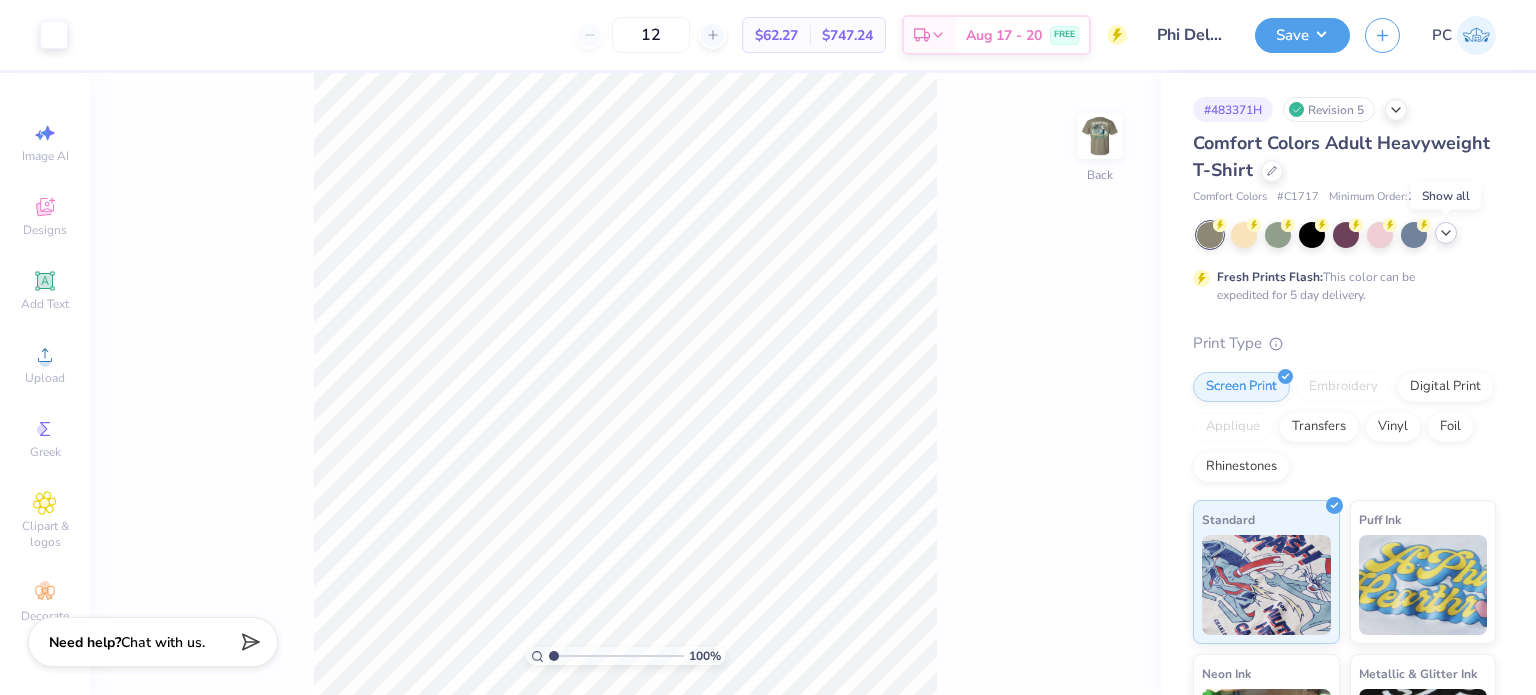 click 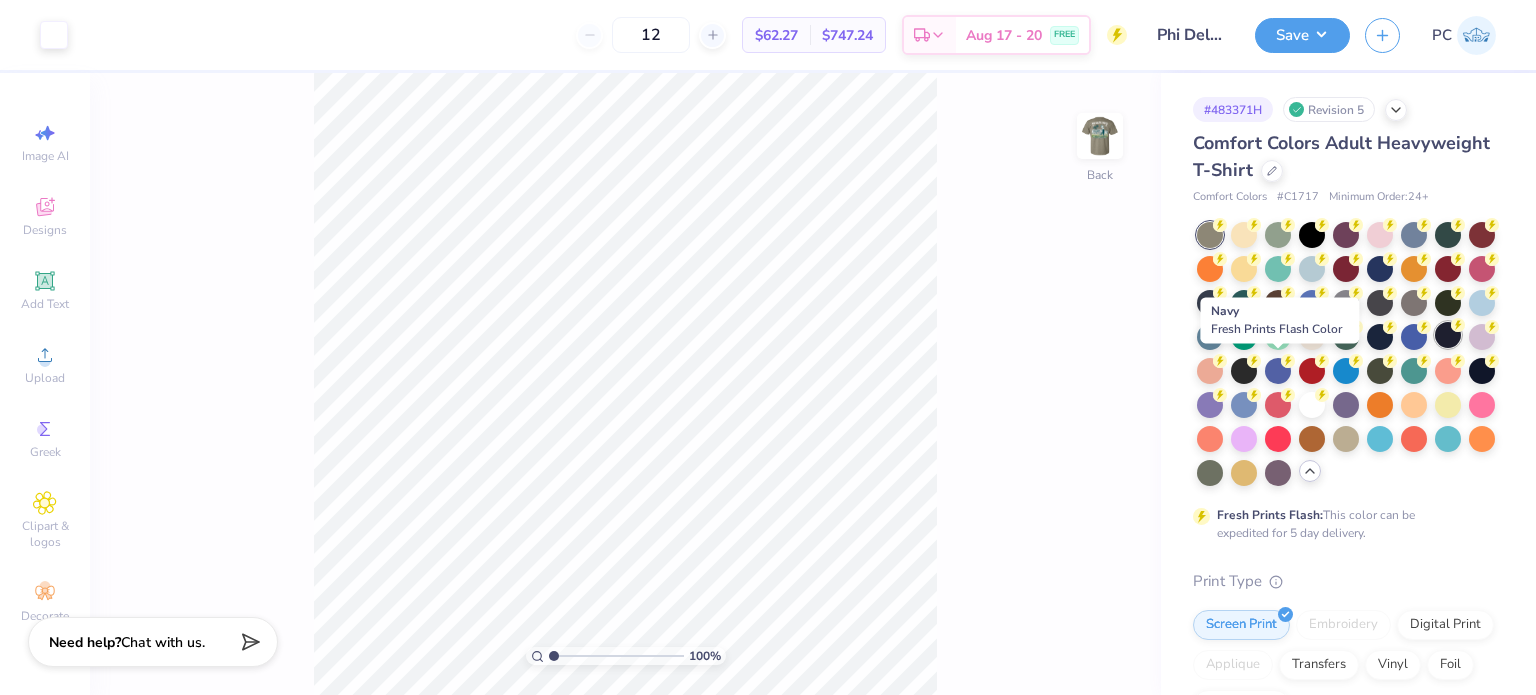 click at bounding box center [1448, 335] 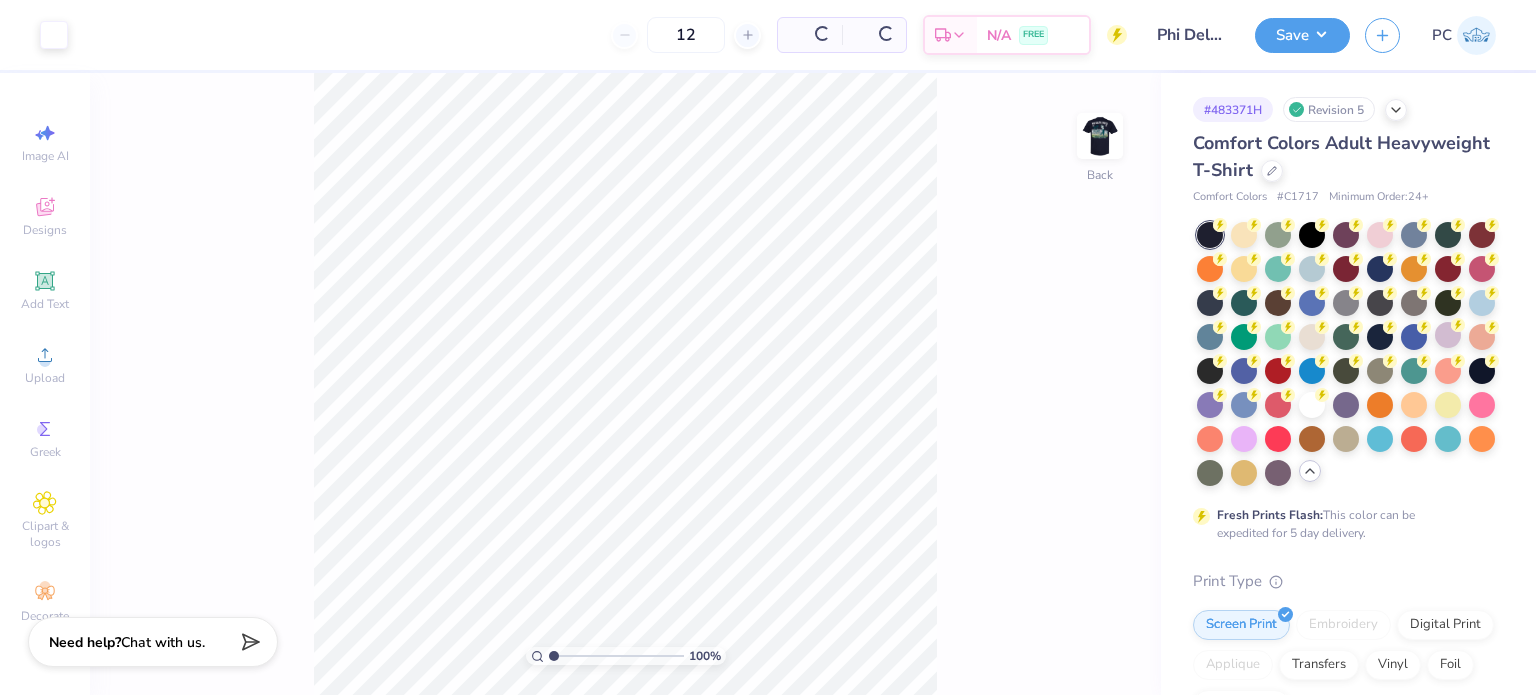 click at bounding box center (1448, 335) 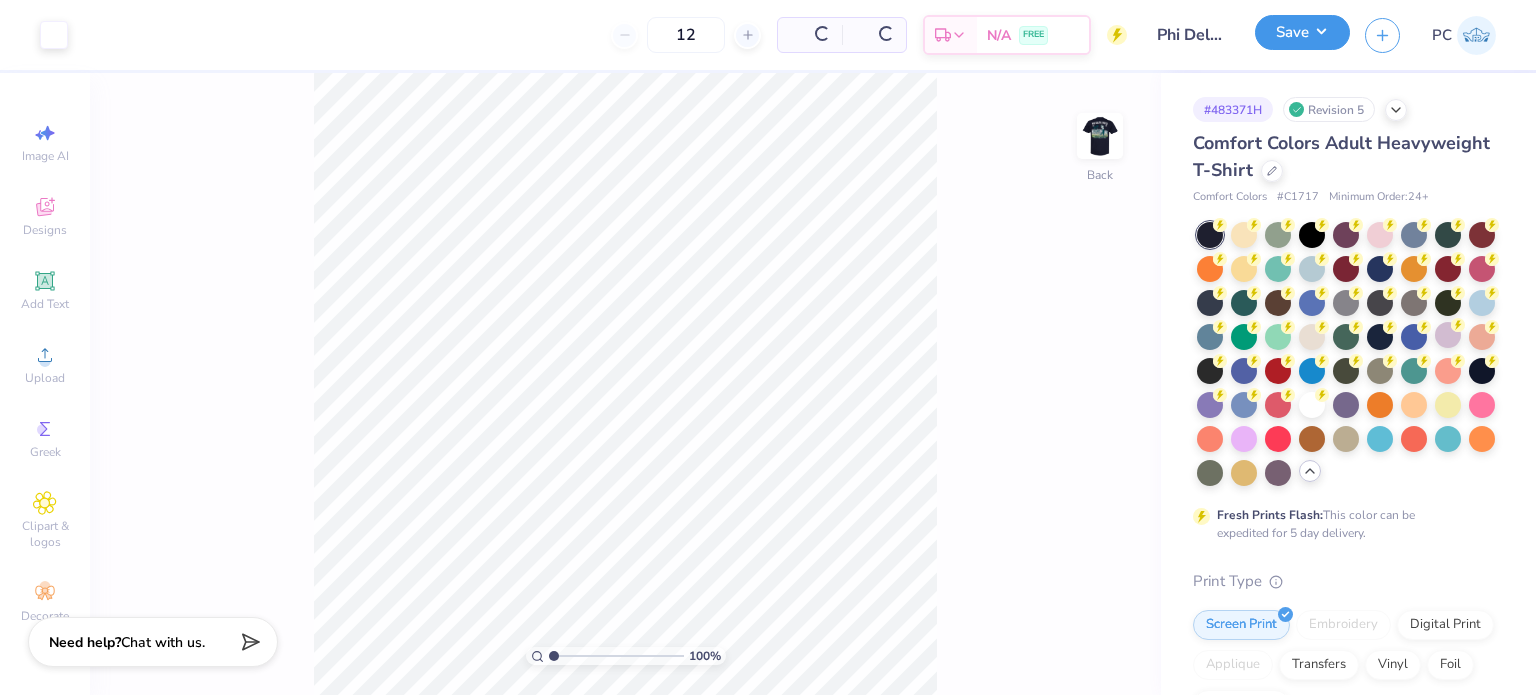 click on "Save" at bounding box center (1302, 32) 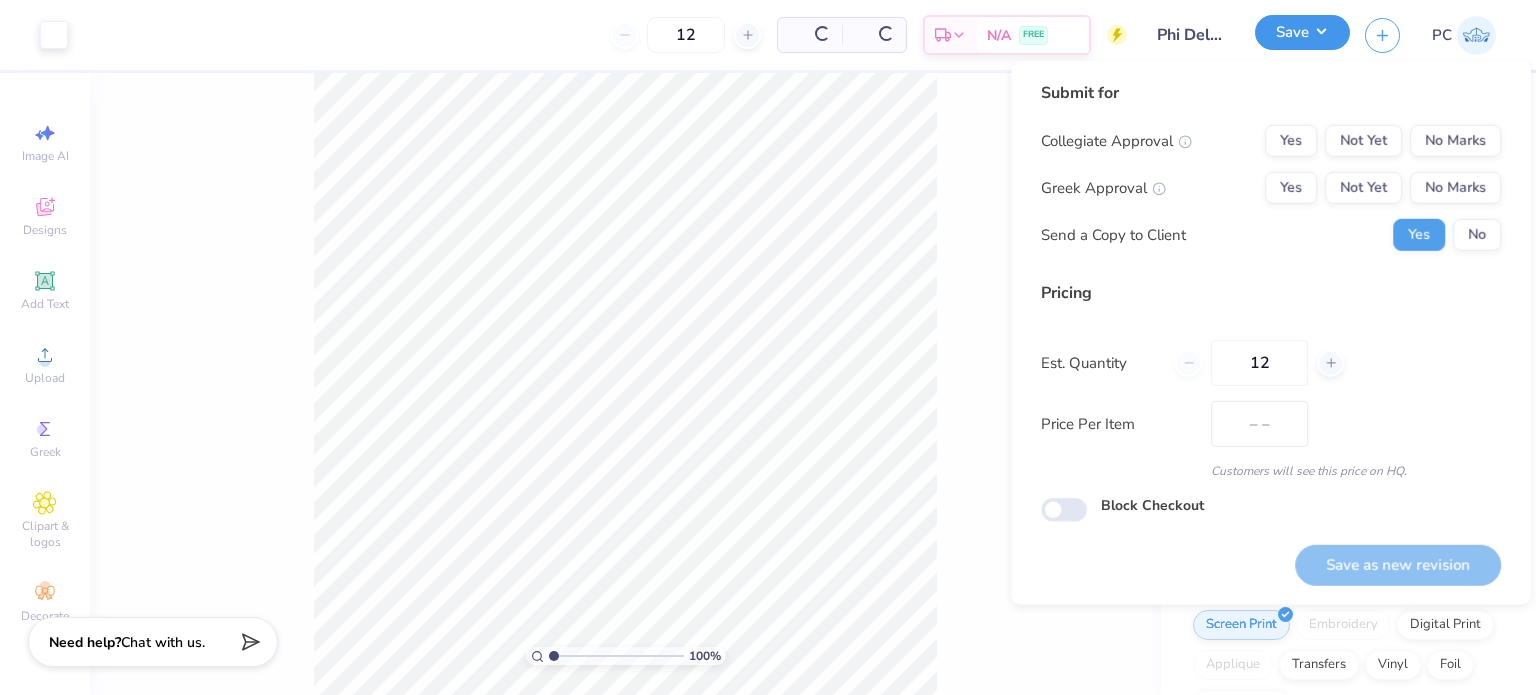 type on "$62.27" 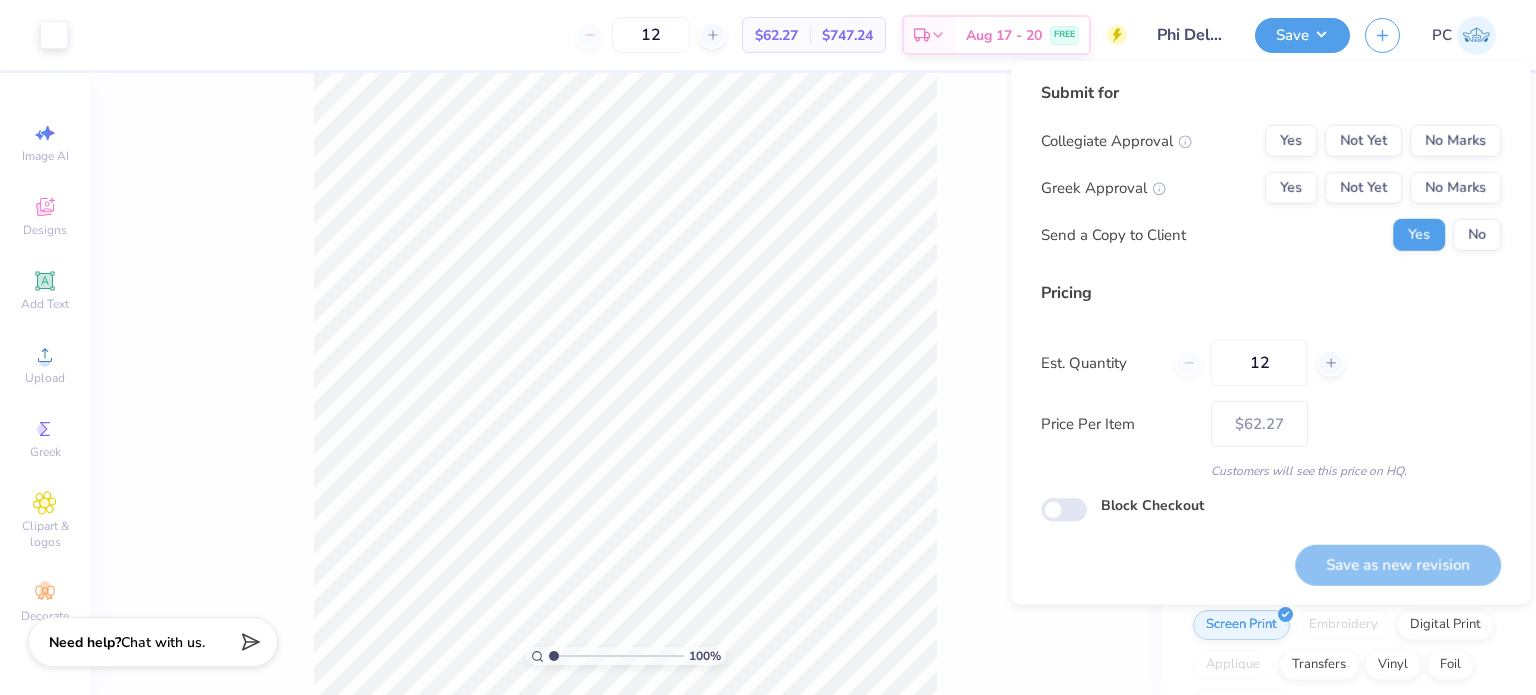 click on "100  % Back" at bounding box center [625, 384] 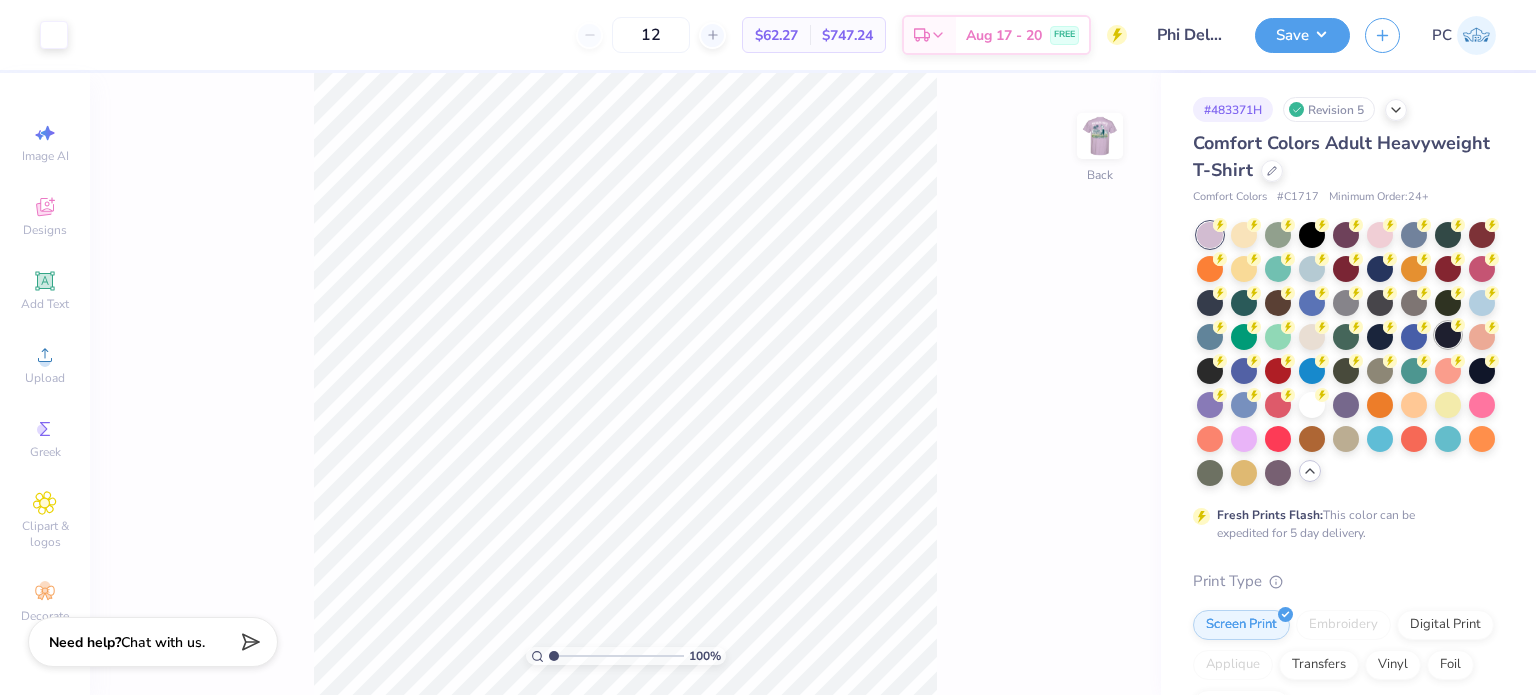 click at bounding box center [1448, 335] 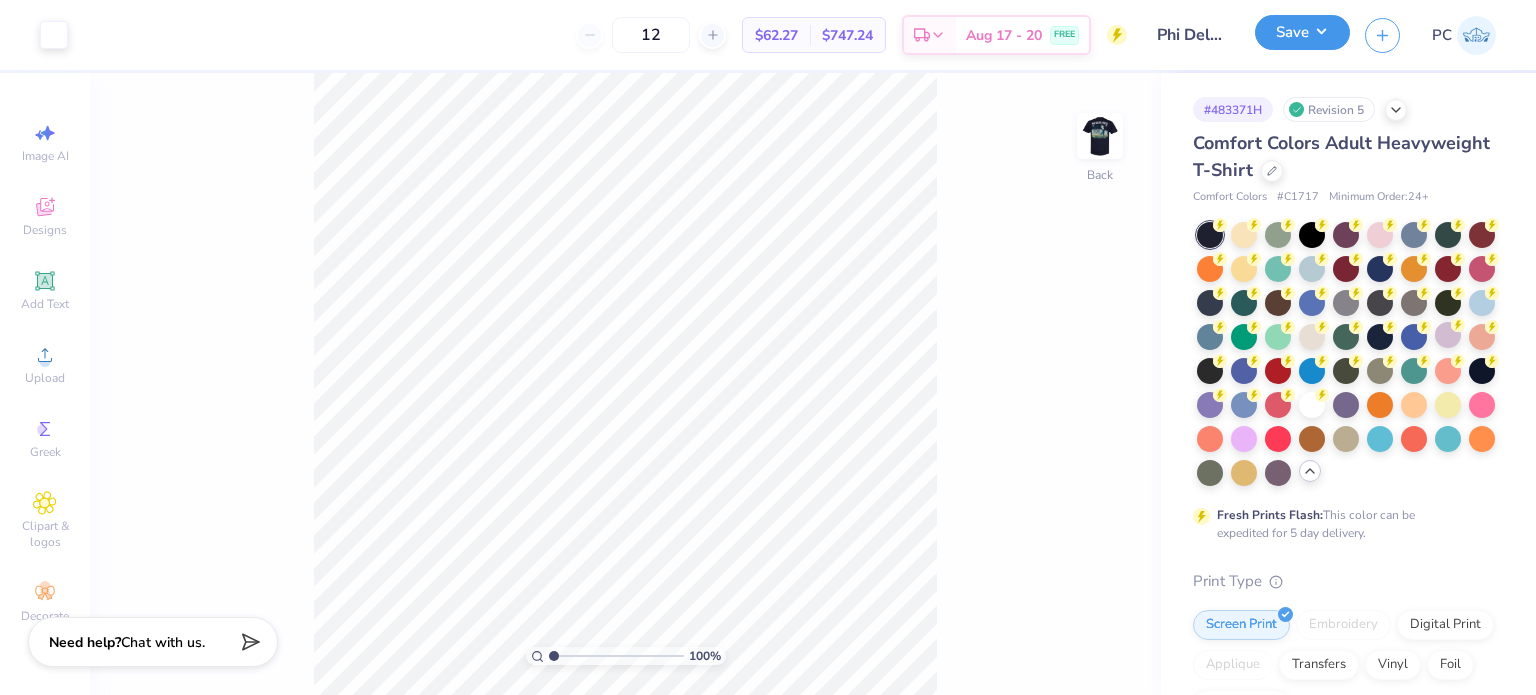 click on "Save" at bounding box center [1302, 32] 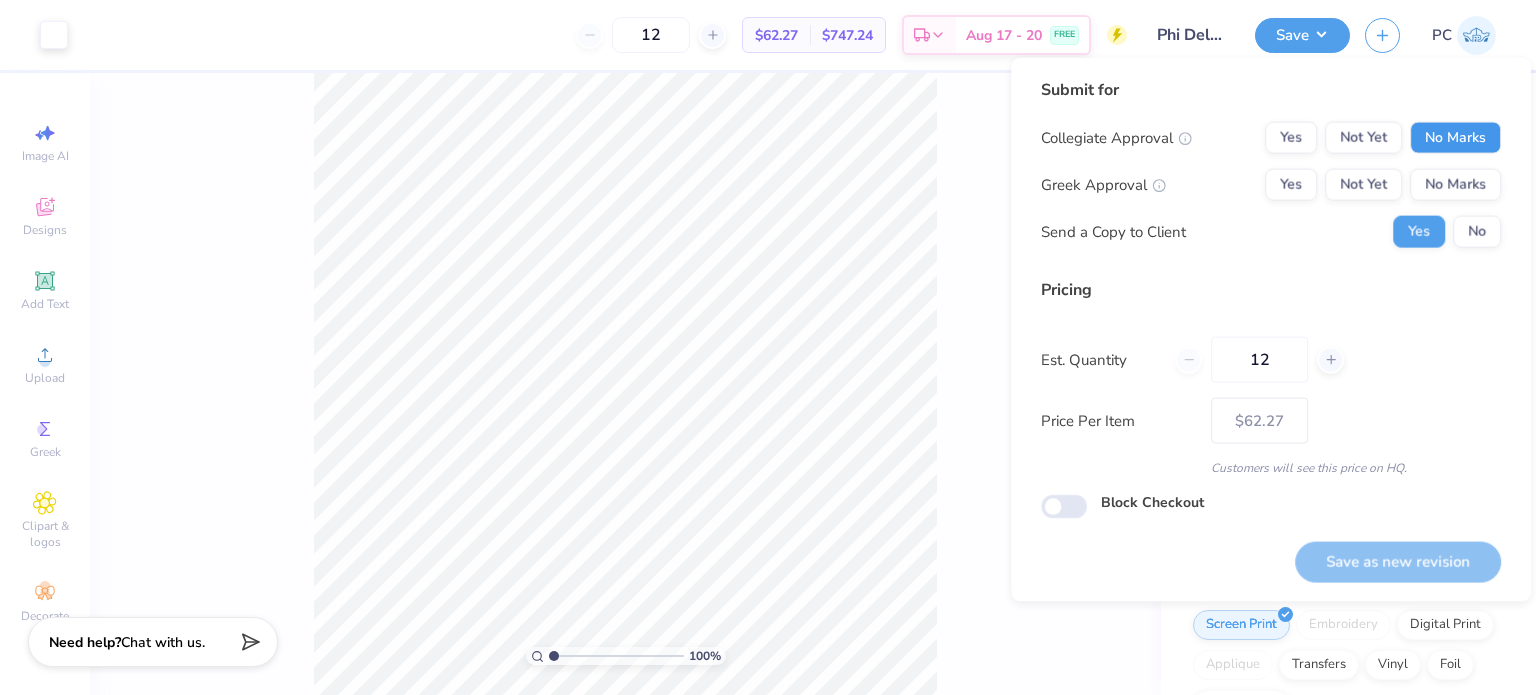 click on "No Marks" at bounding box center [1455, 138] 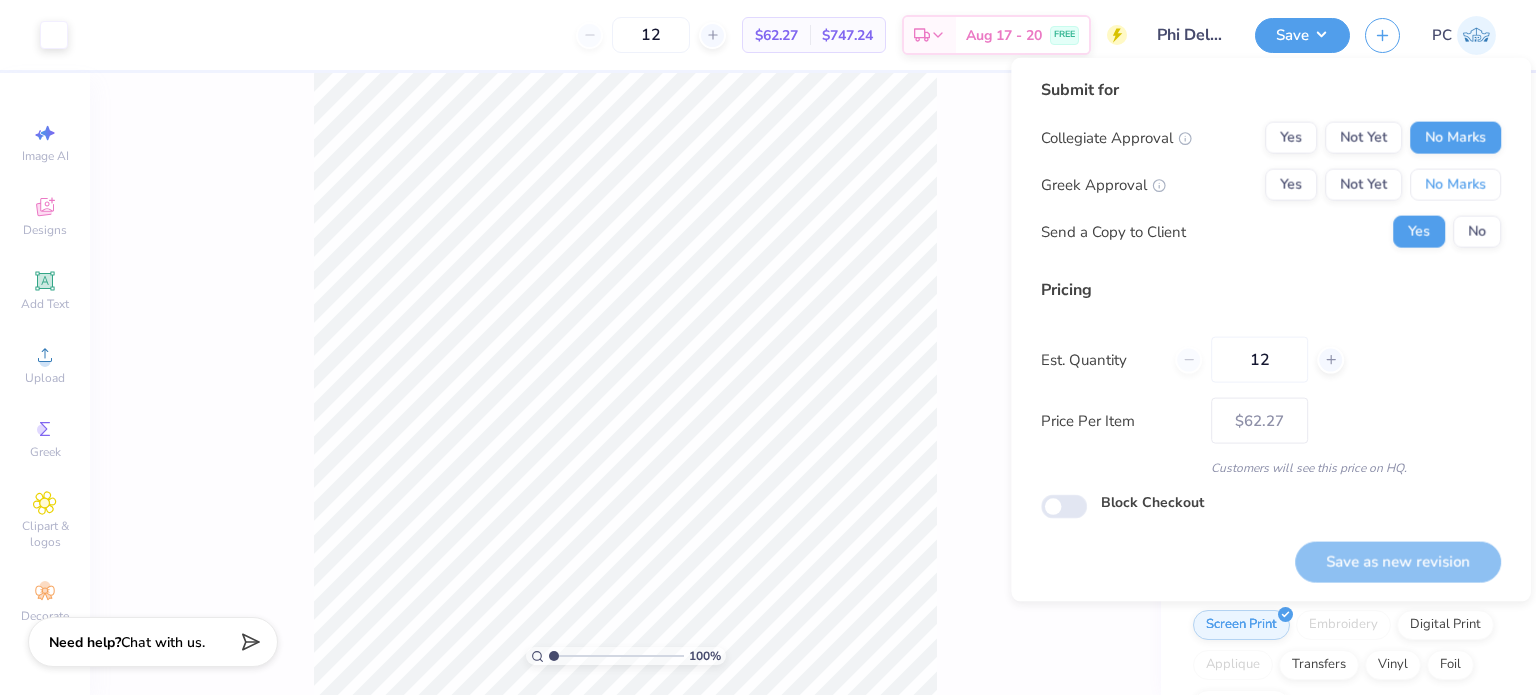 click on "No Marks" at bounding box center [1455, 185] 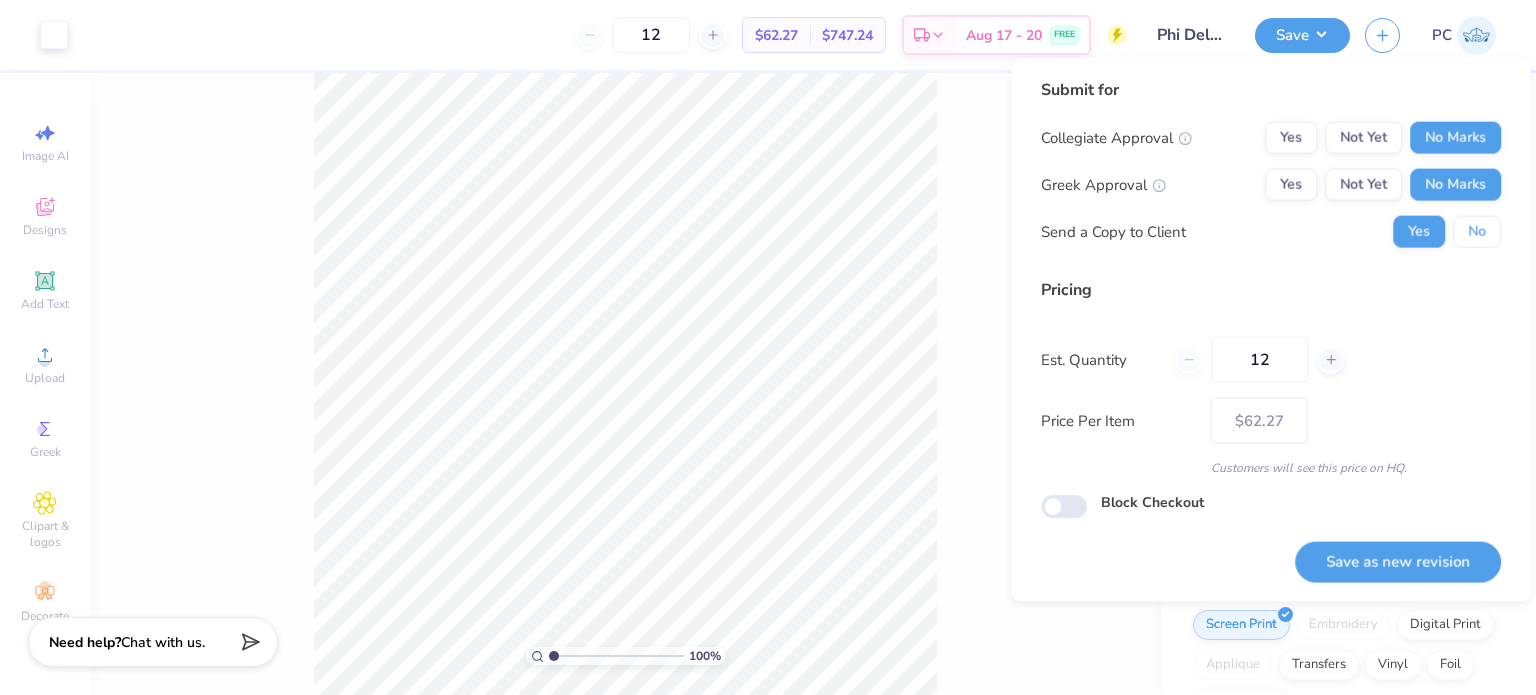 click on "No" at bounding box center [1477, 232] 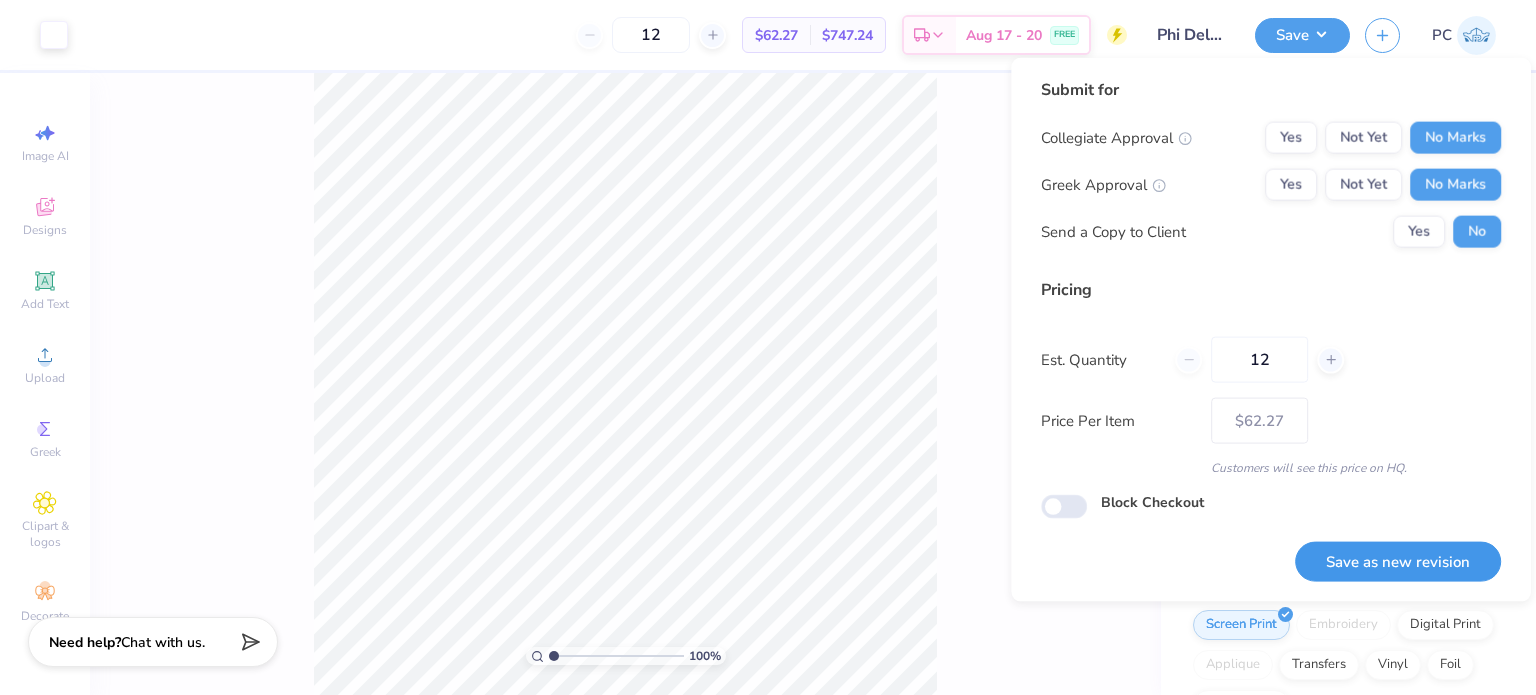click on "Save as new revision" at bounding box center (1398, 561) 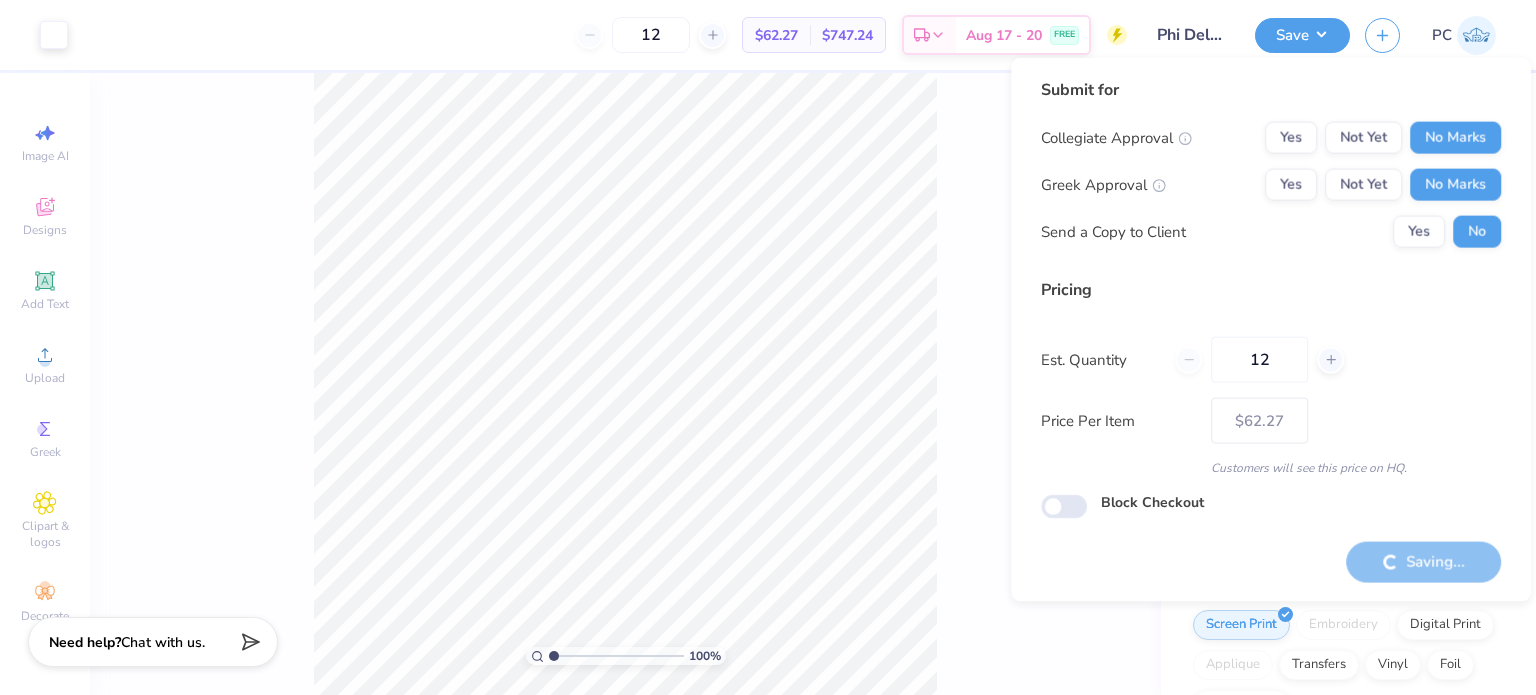 type on "– –" 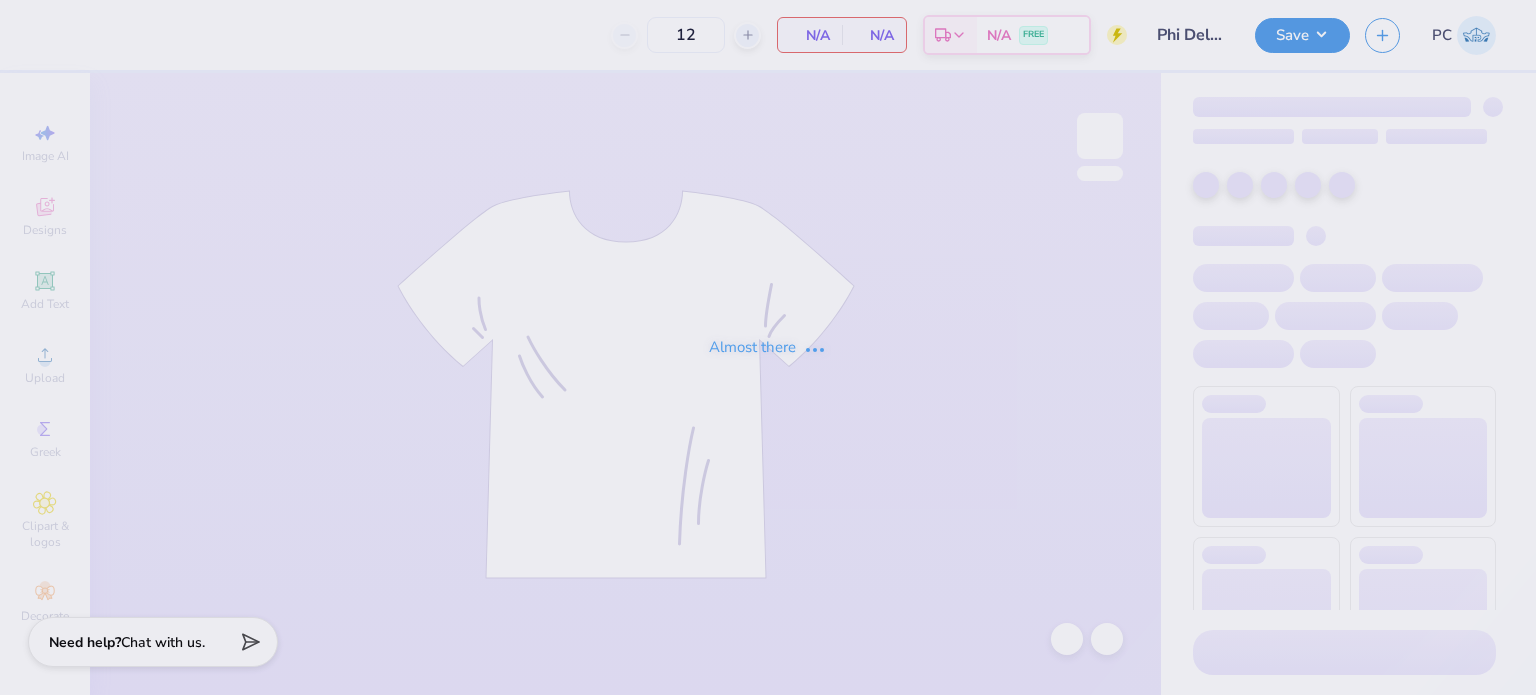 scroll, scrollTop: 0, scrollLeft: 0, axis: both 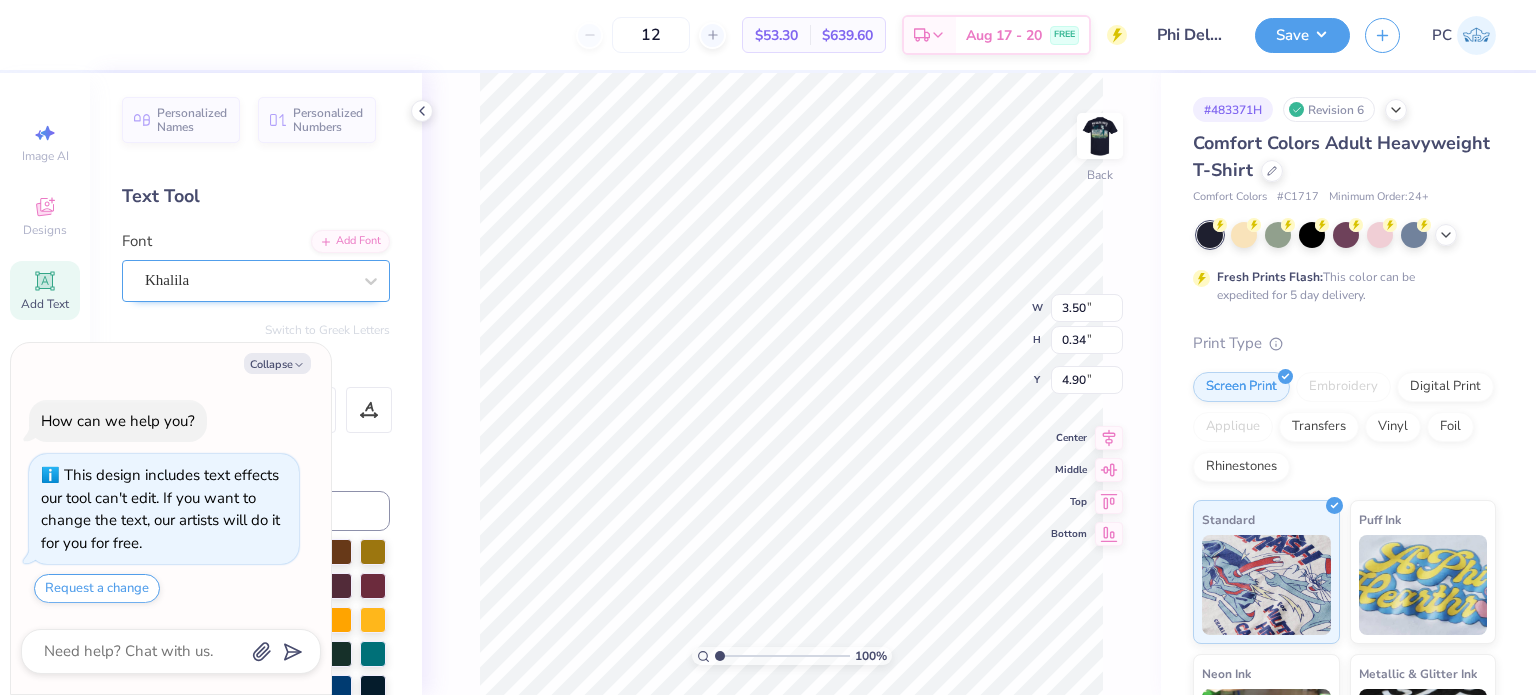 click on "Collapse" at bounding box center (277, 363) 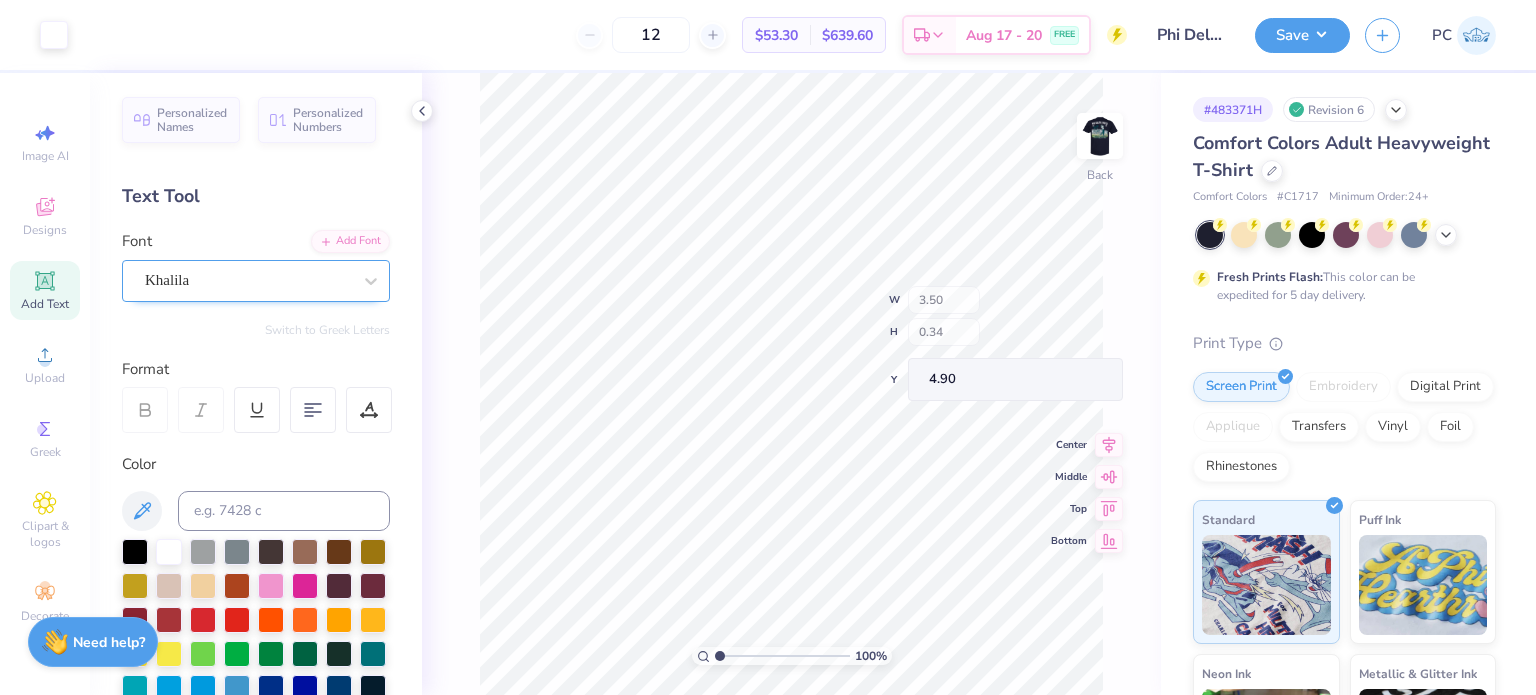 click on "Khalila" at bounding box center (248, 280) 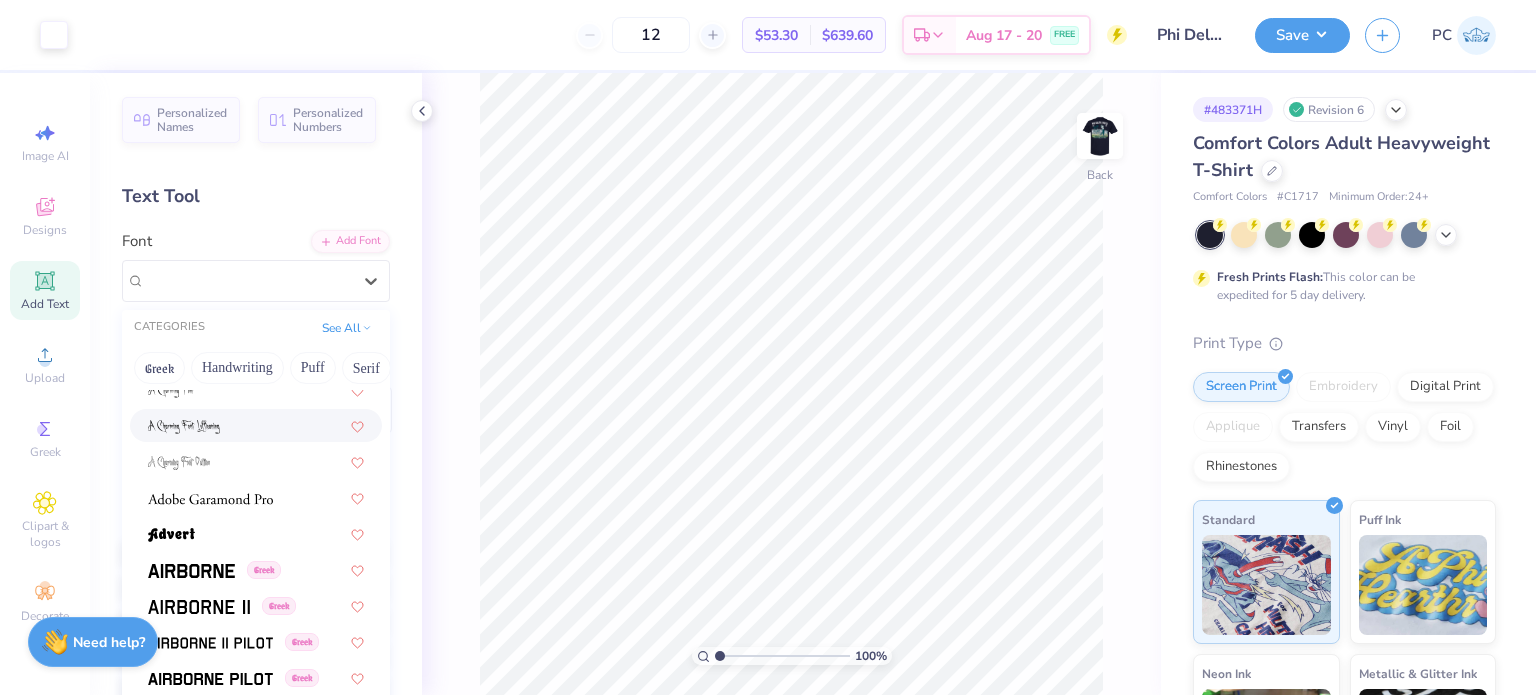 scroll, scrollTop: 300, scrollLeft: 0, axis: vertical 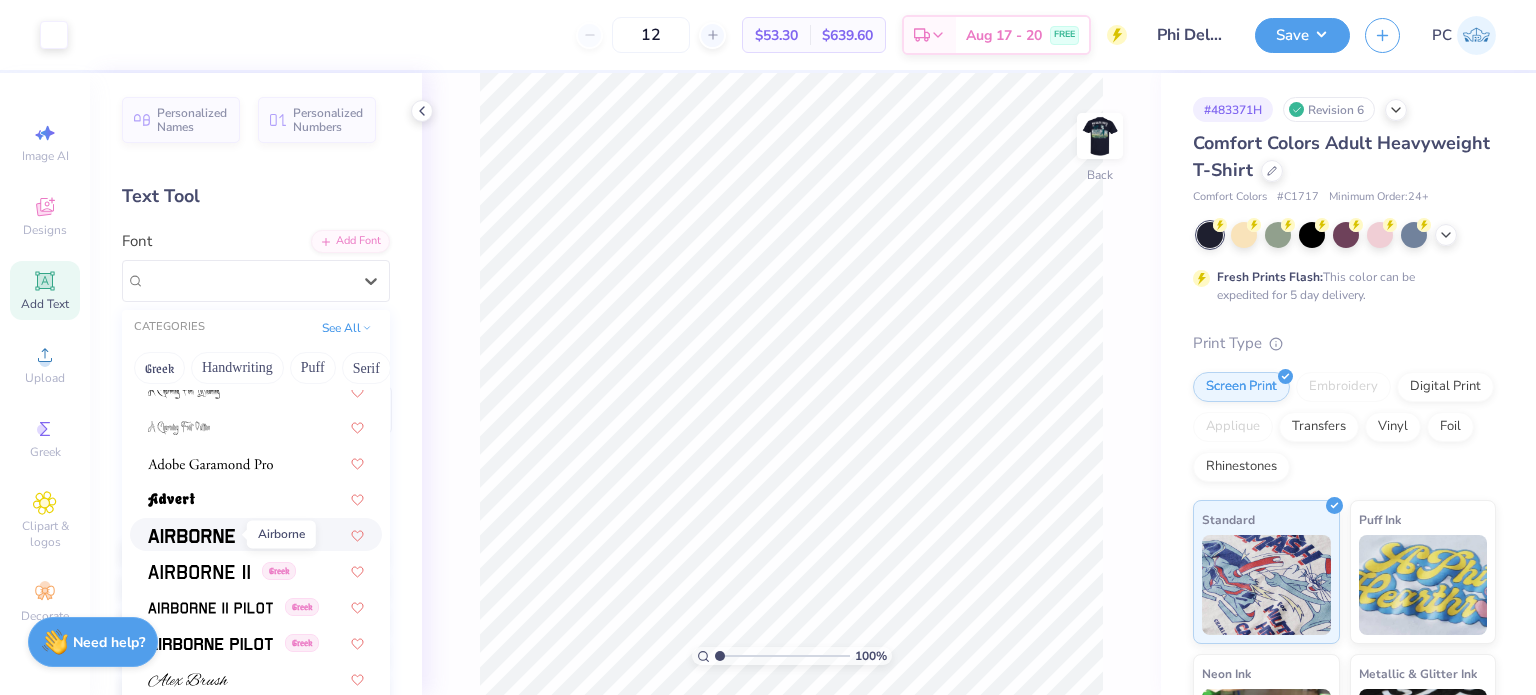 click at bounding box center [191, 536] 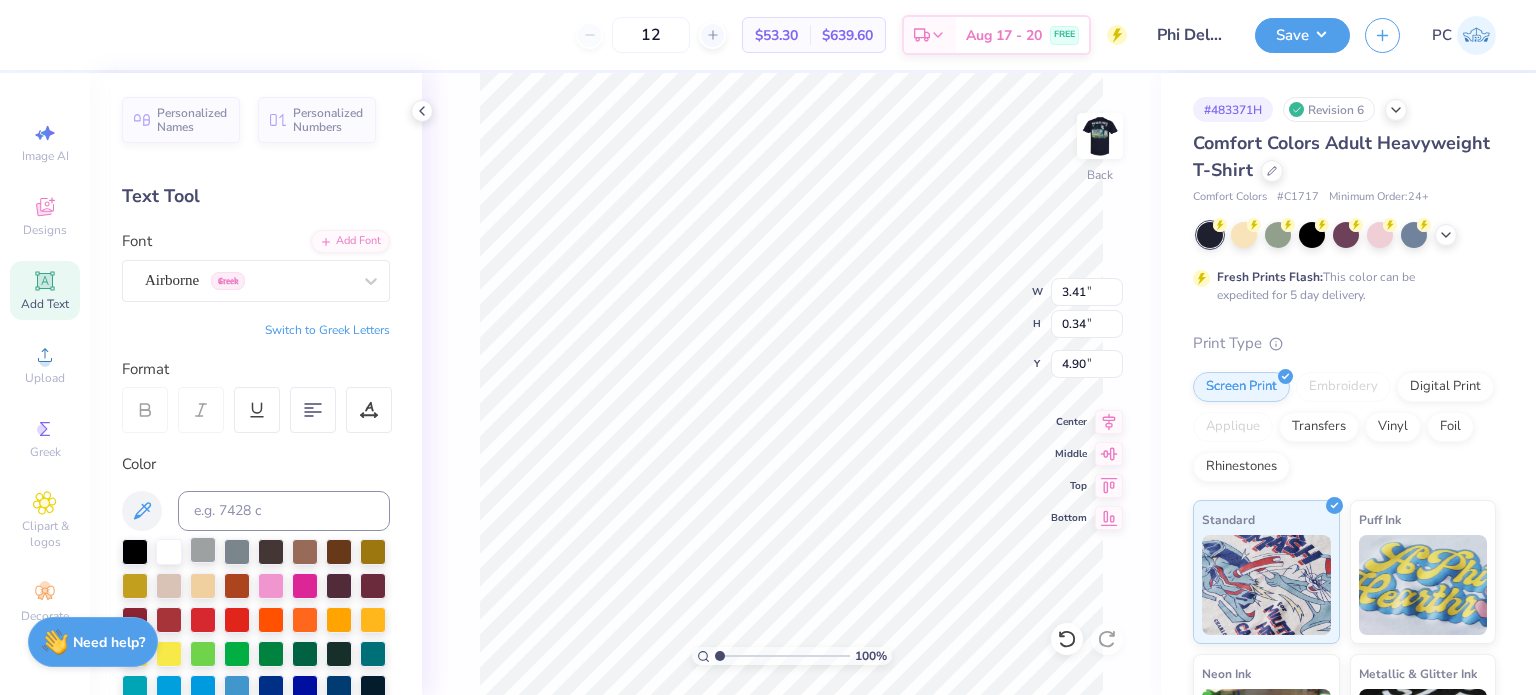 scroll, scrollTop: 16, scrollLeft: 2, axis: both 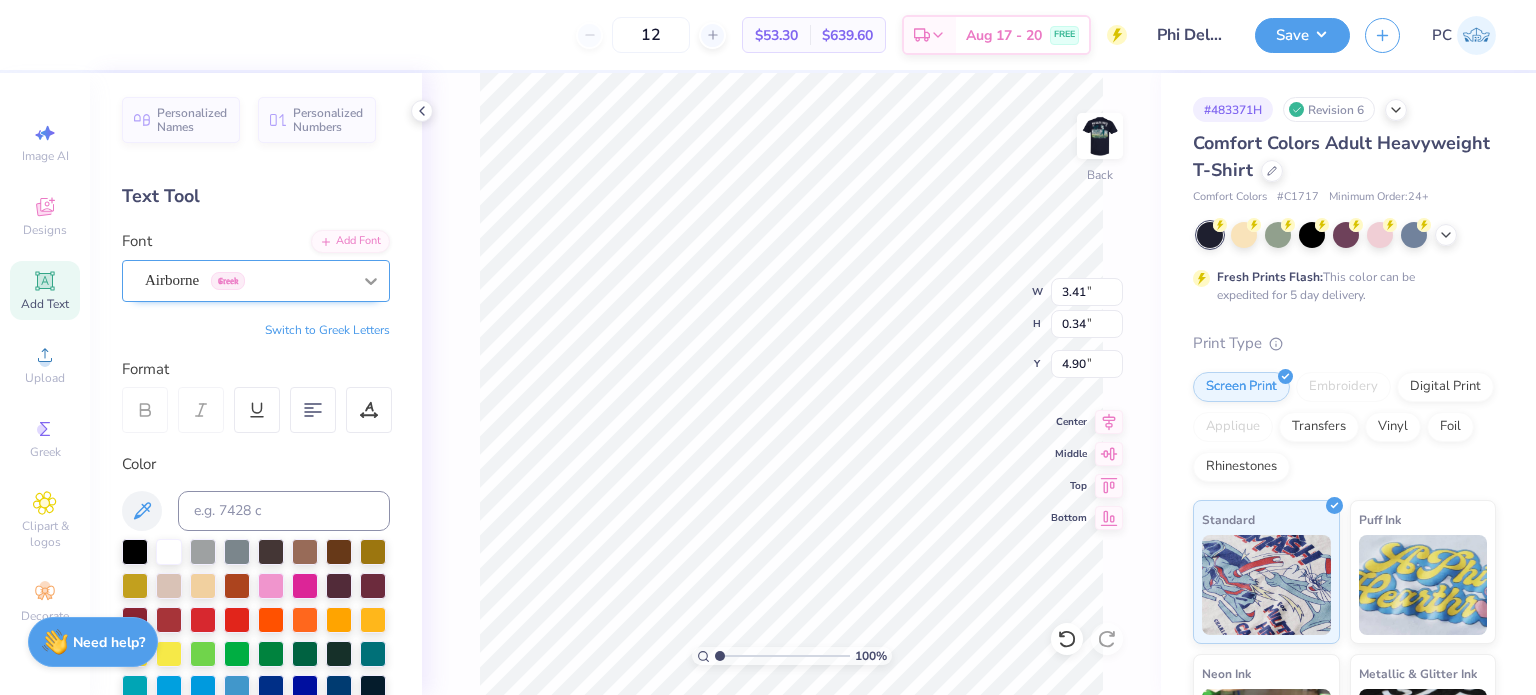 click at bounding box center [371, 281] 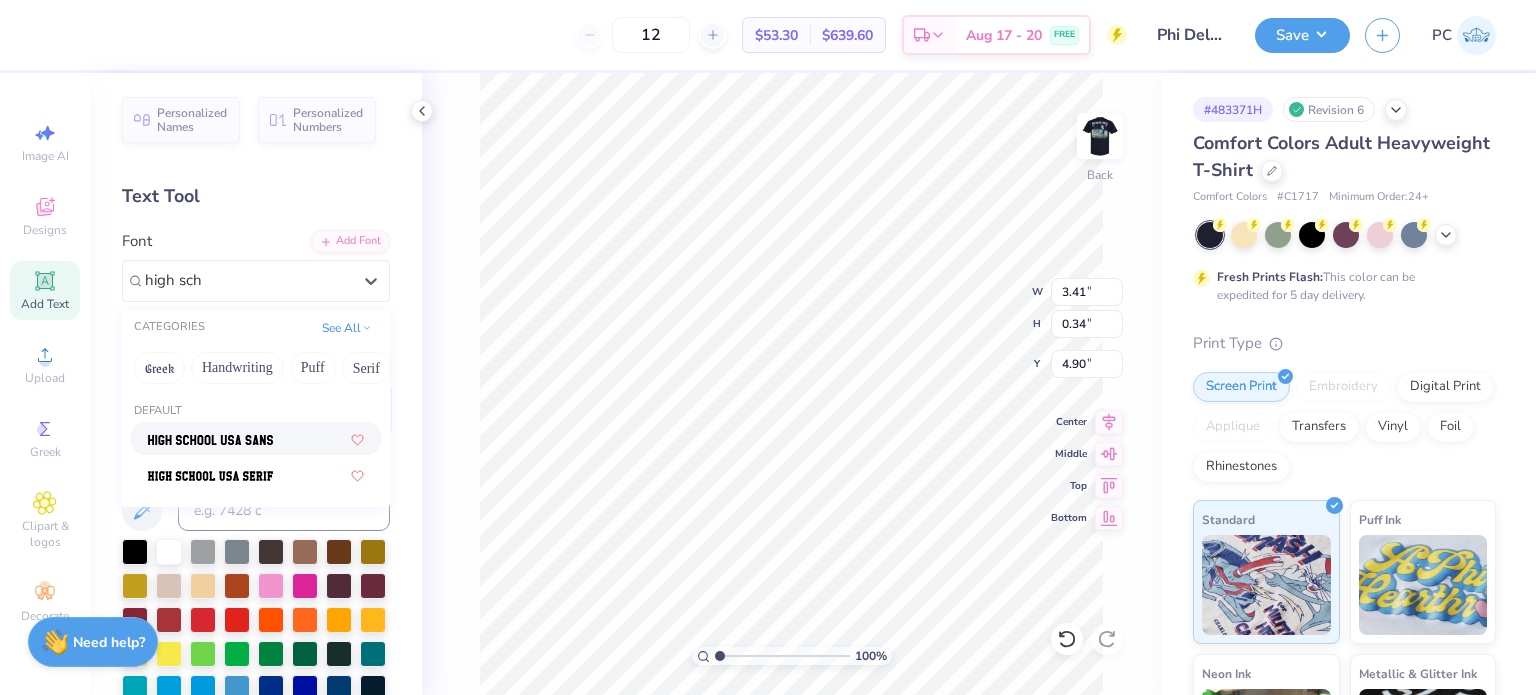 click at bounding box center [256, 438] 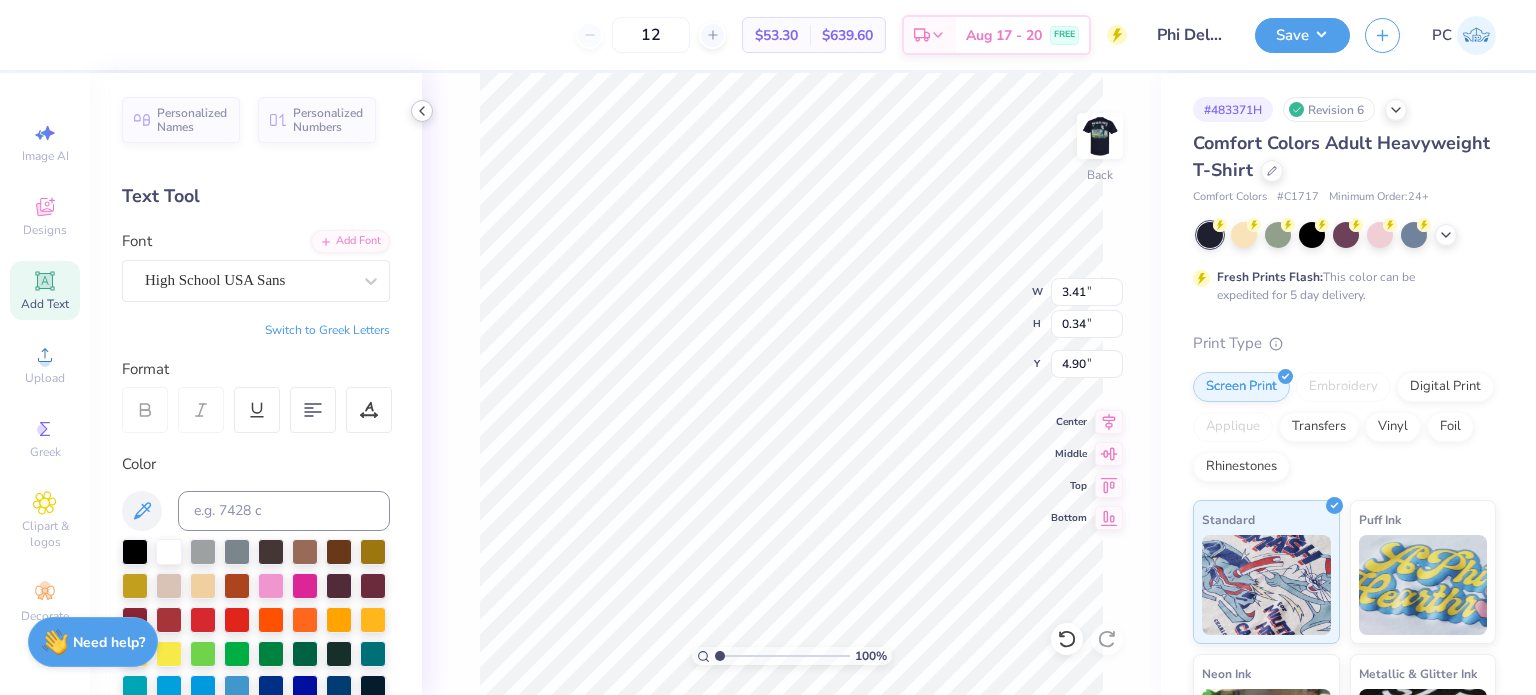 click 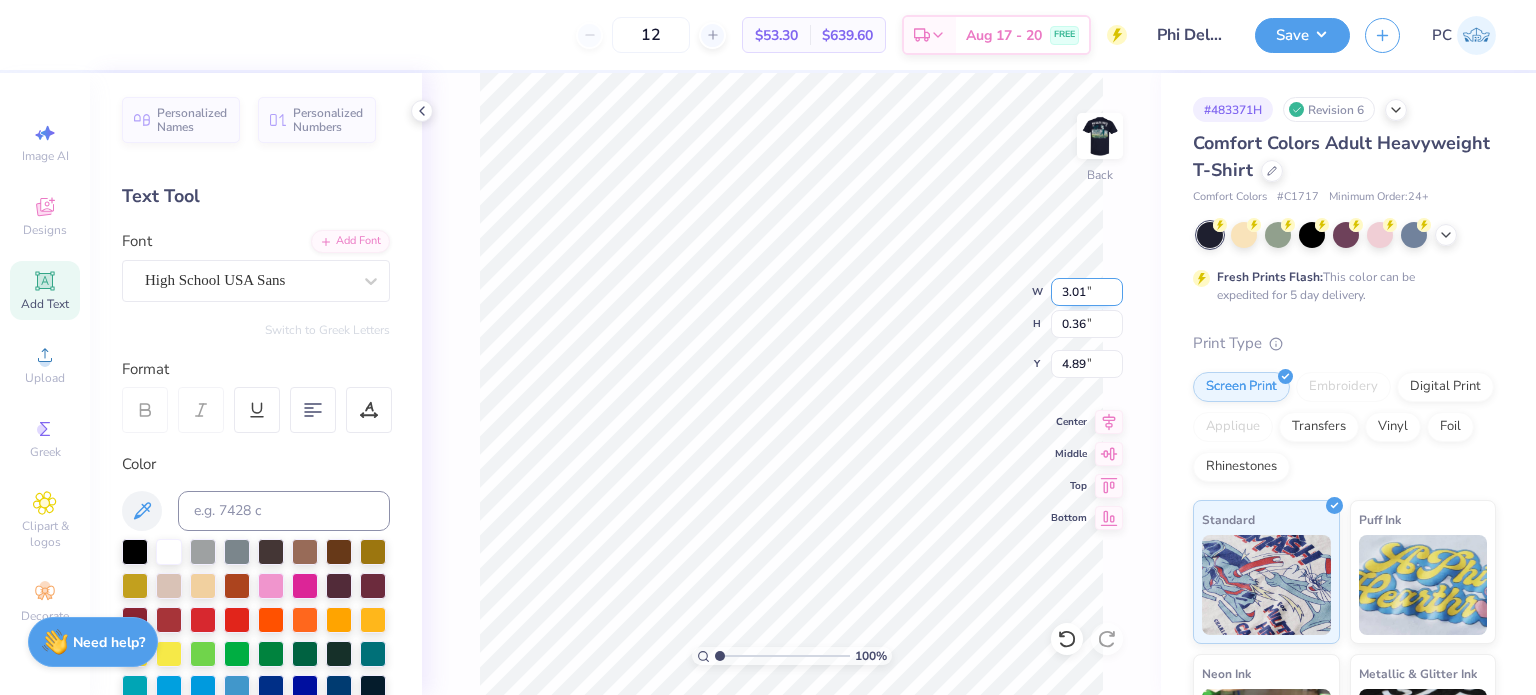 drag, startPoint x: 1091, startPoint y: 295, endPoint x: 1062, endPoint y: 290, distance: 29.427877 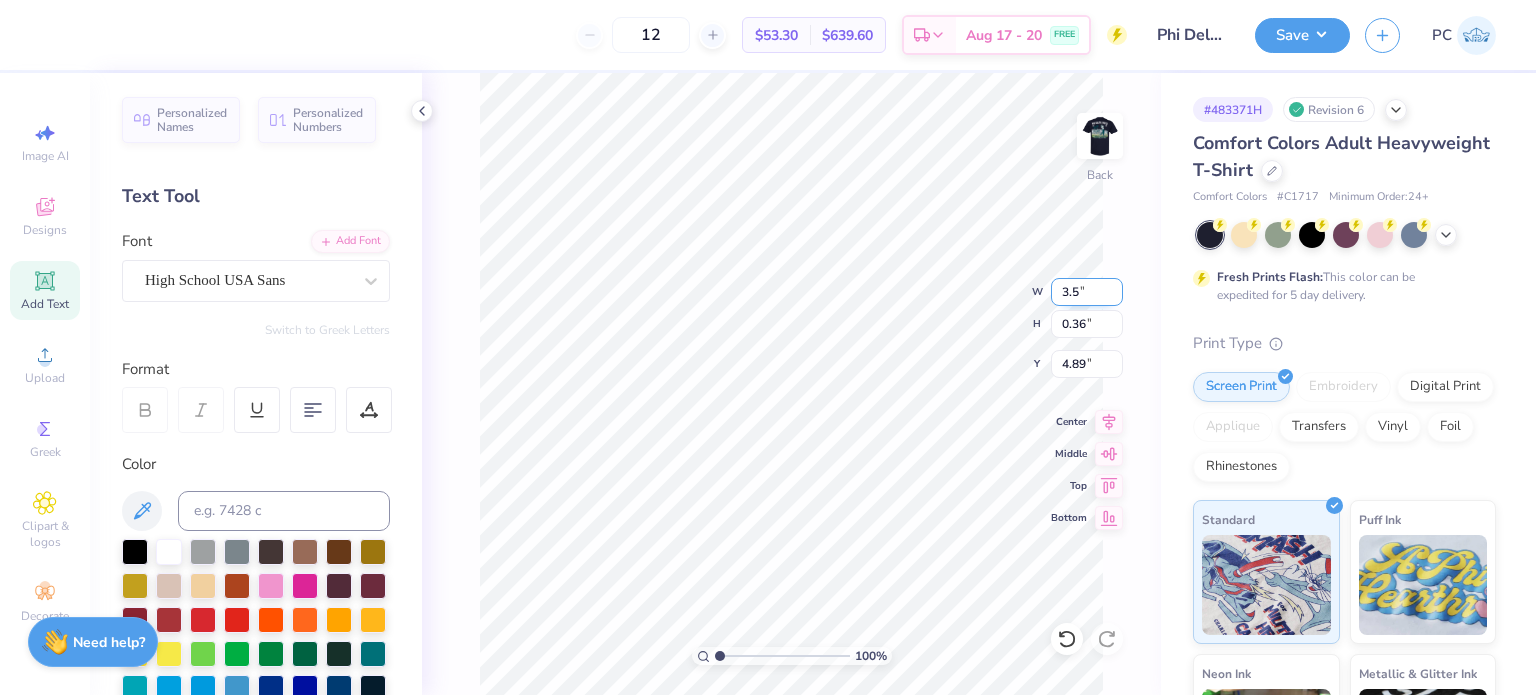 type on "3.50" 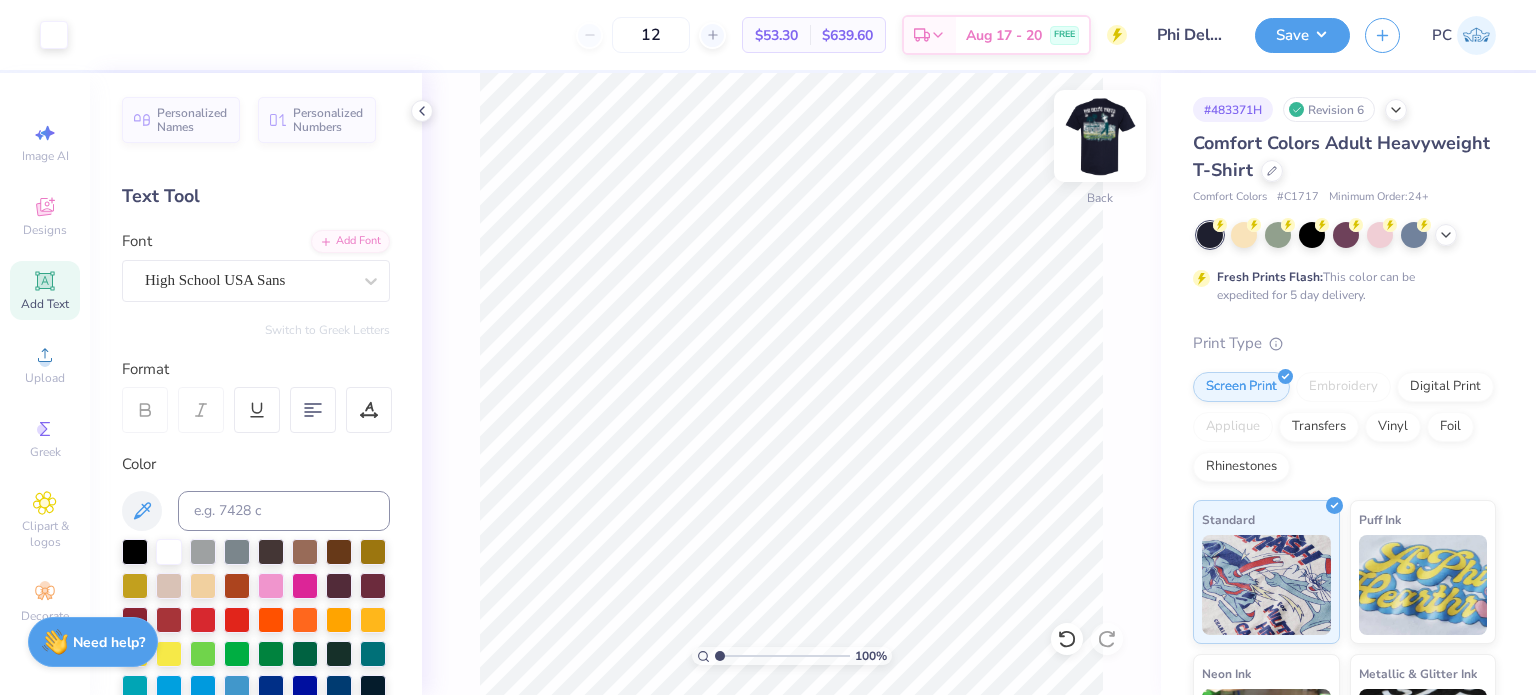 click at bounding box center [1100, 136] 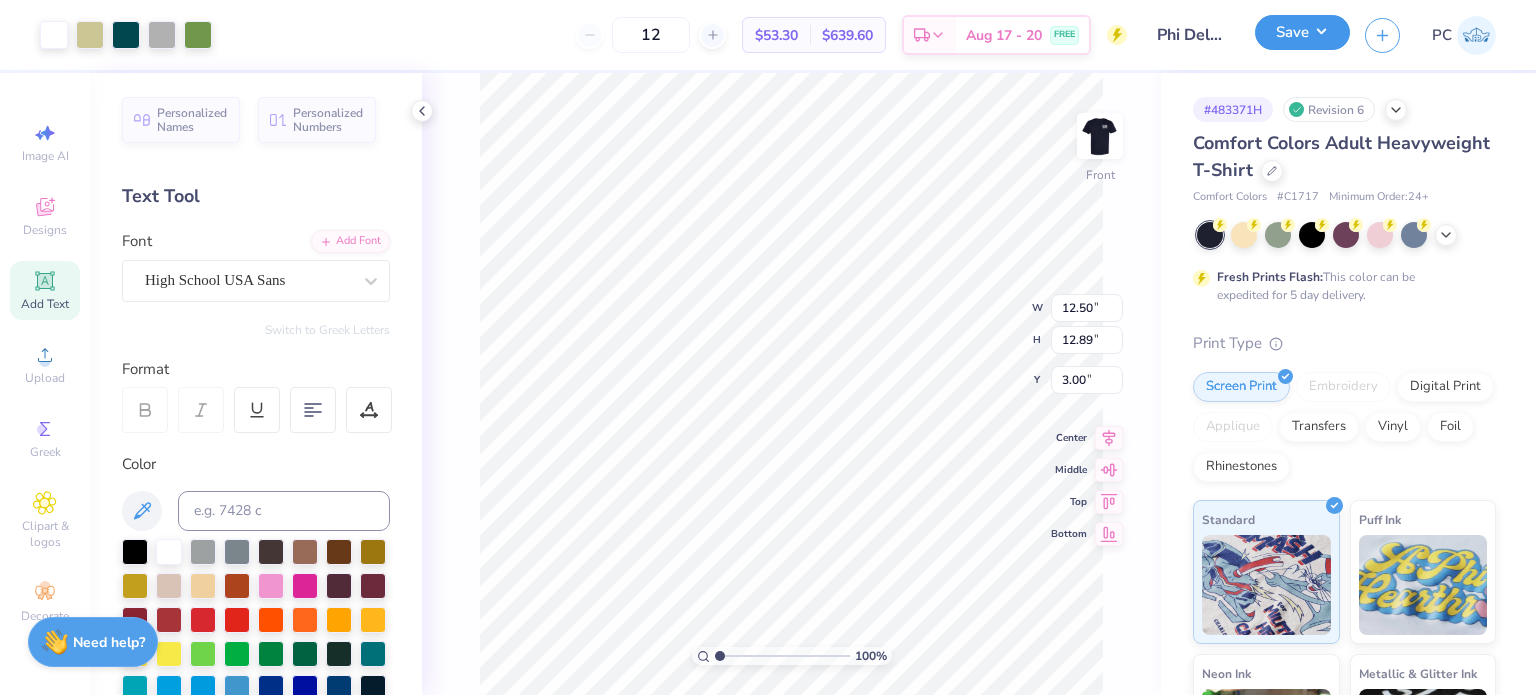 click on "Save" at bounding box center [1302, 32] 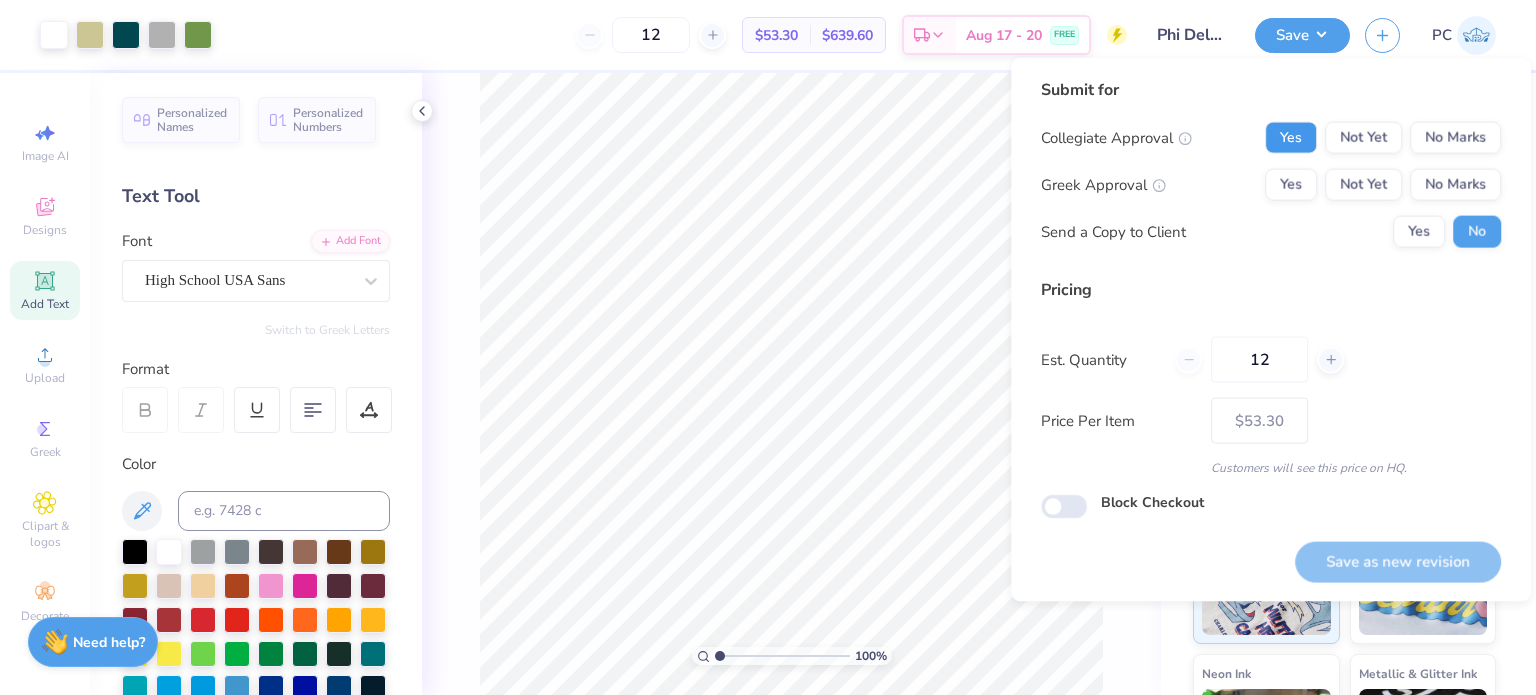 click on "Yes" at bounding box center [1291, 138] 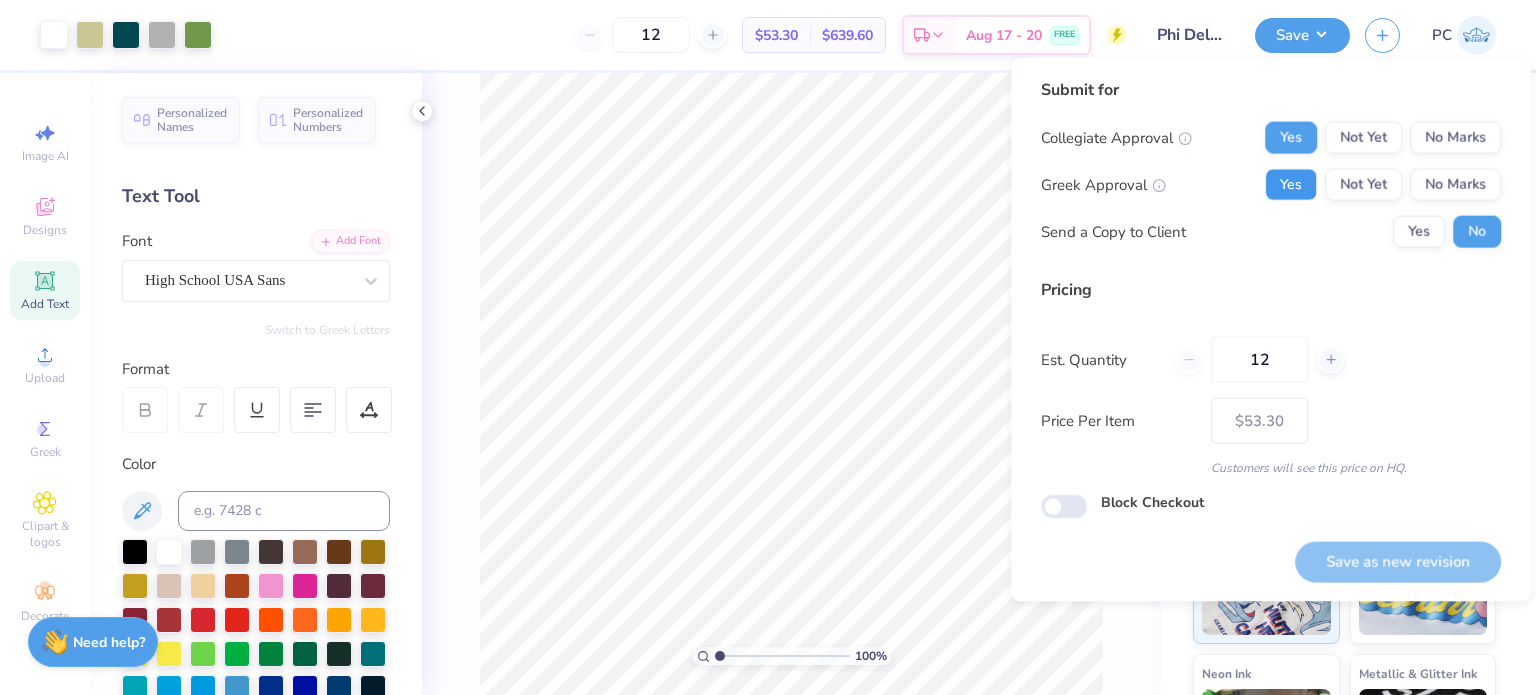 click on "Yes" at bounding box center (1291, 185) 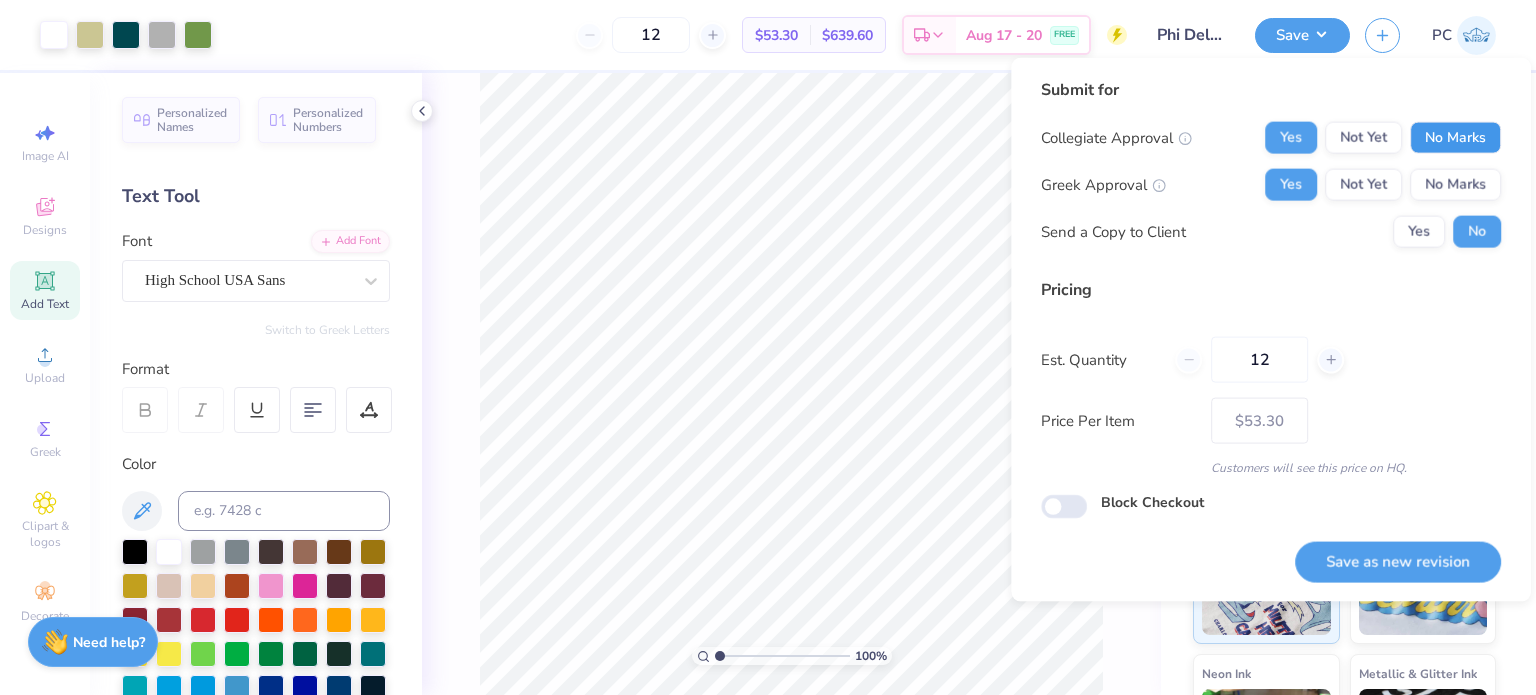 click on "No Marks" at bounding box center [1455, 138] 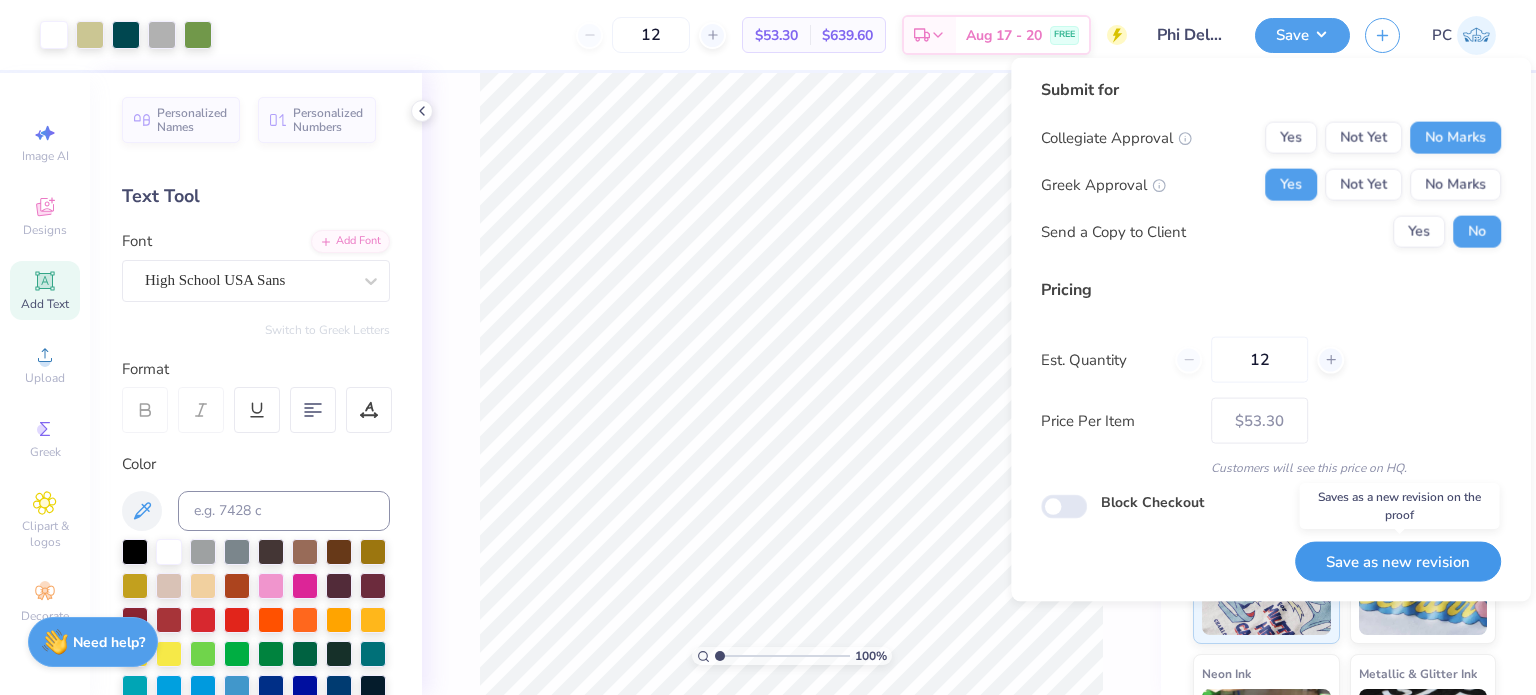 click on "Save as new revision" at bounding box center [1398, 561] 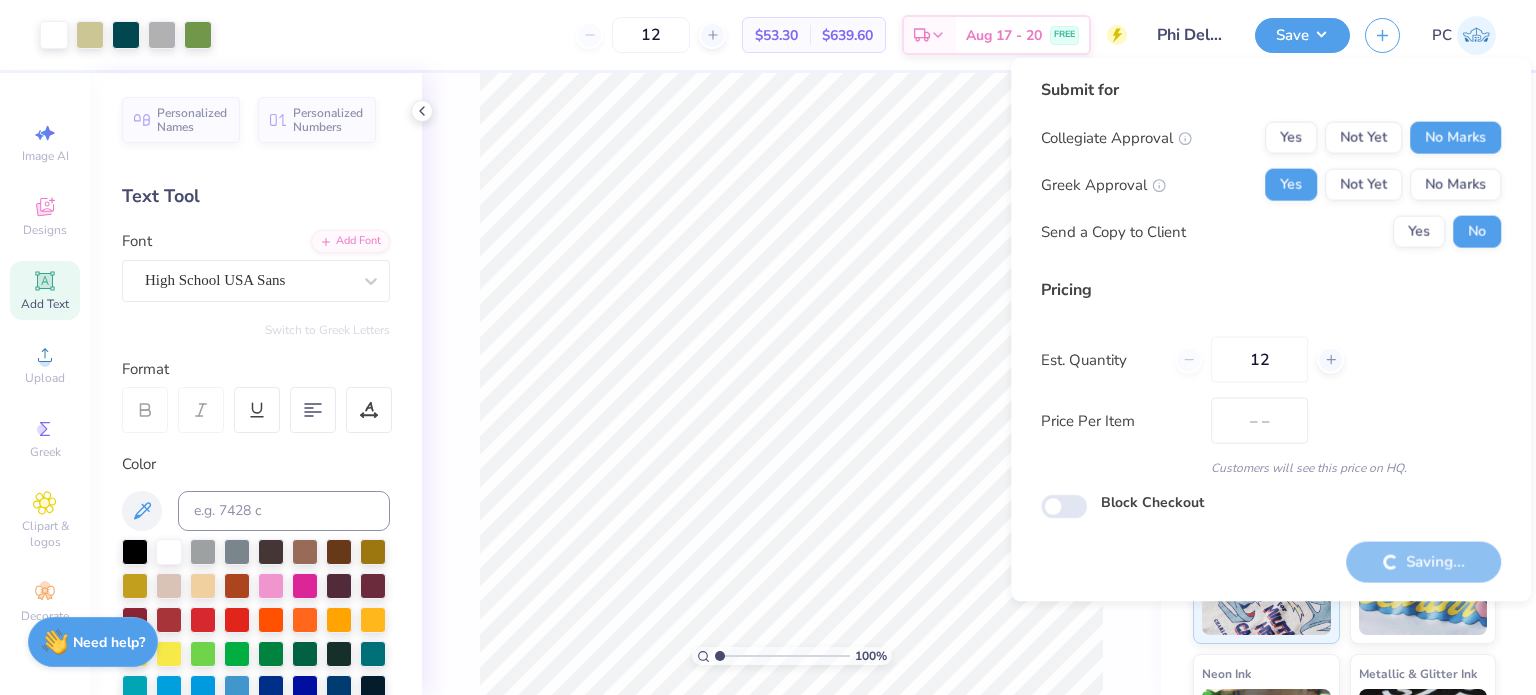 type on "$53.30" 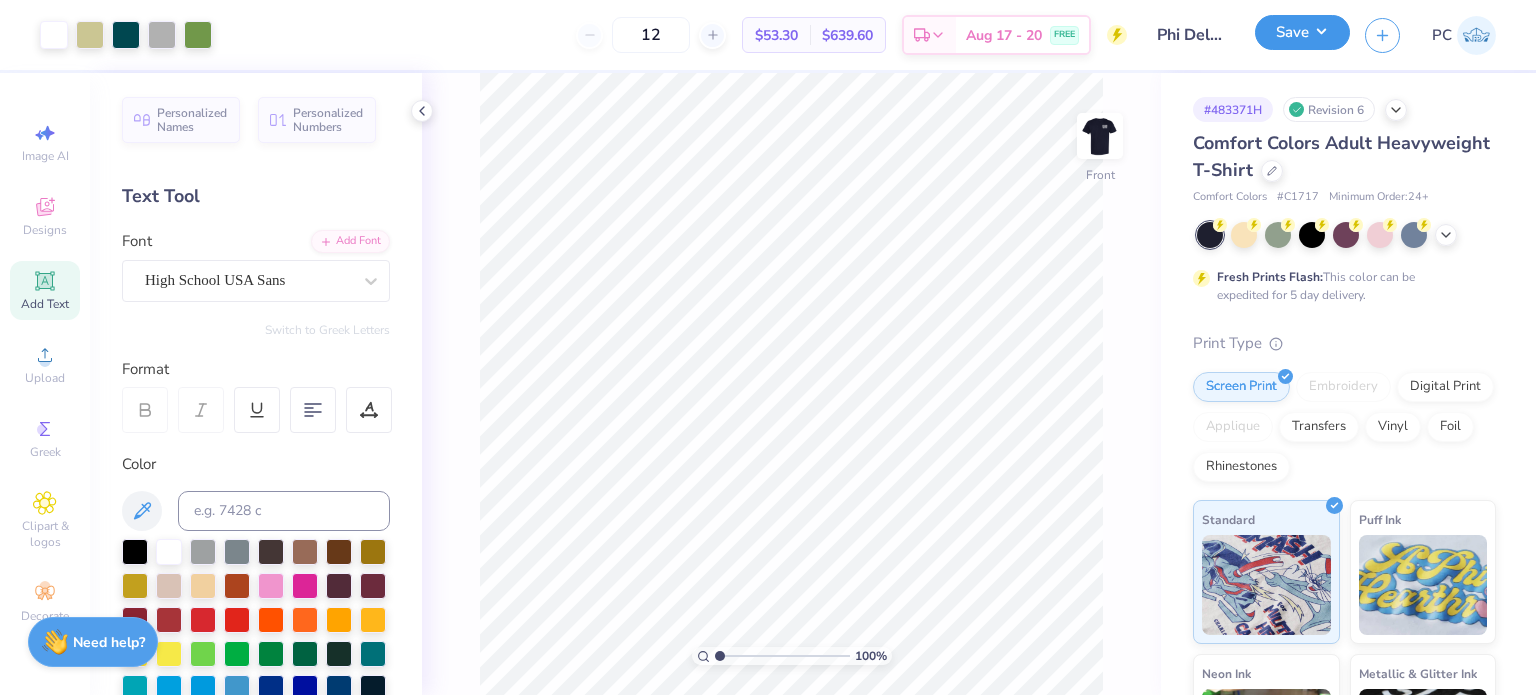 click on "Save" at bounding box center (1302, 32) 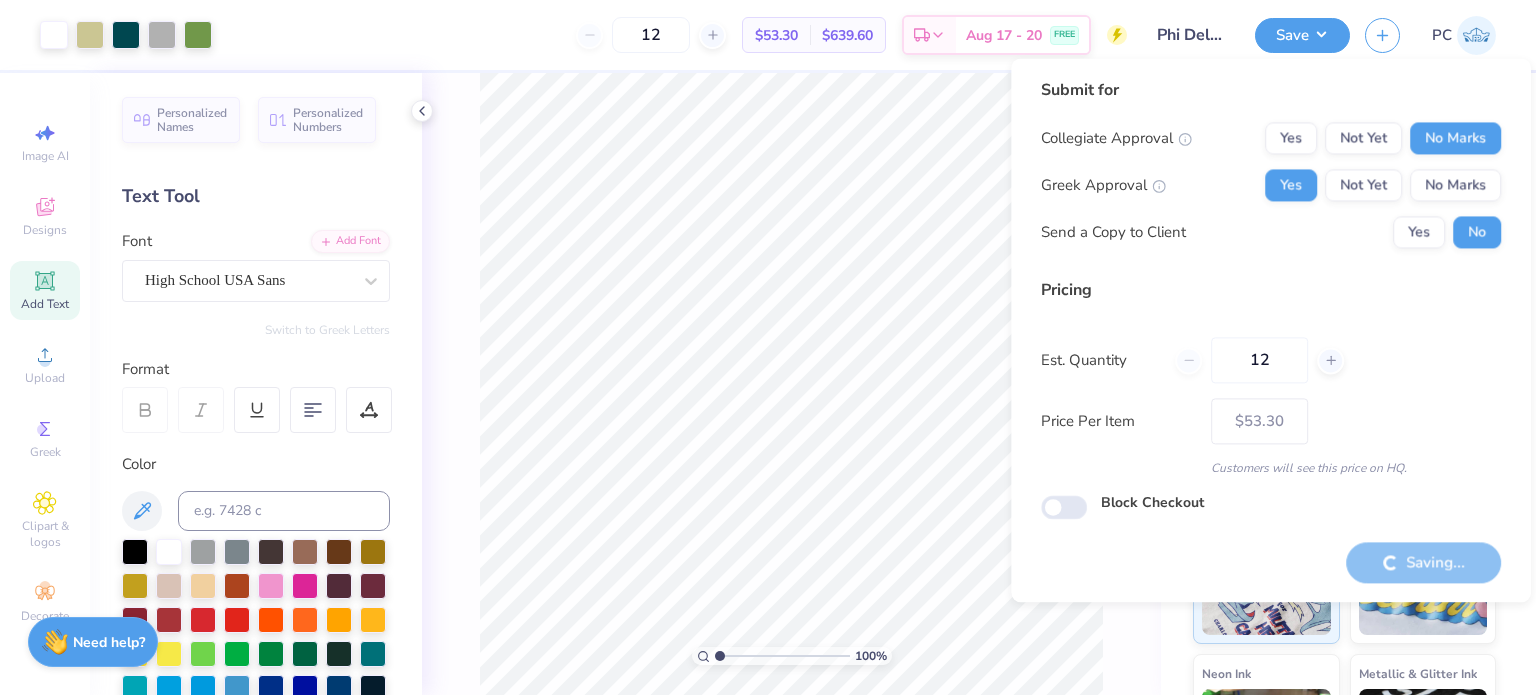 type on "– –" 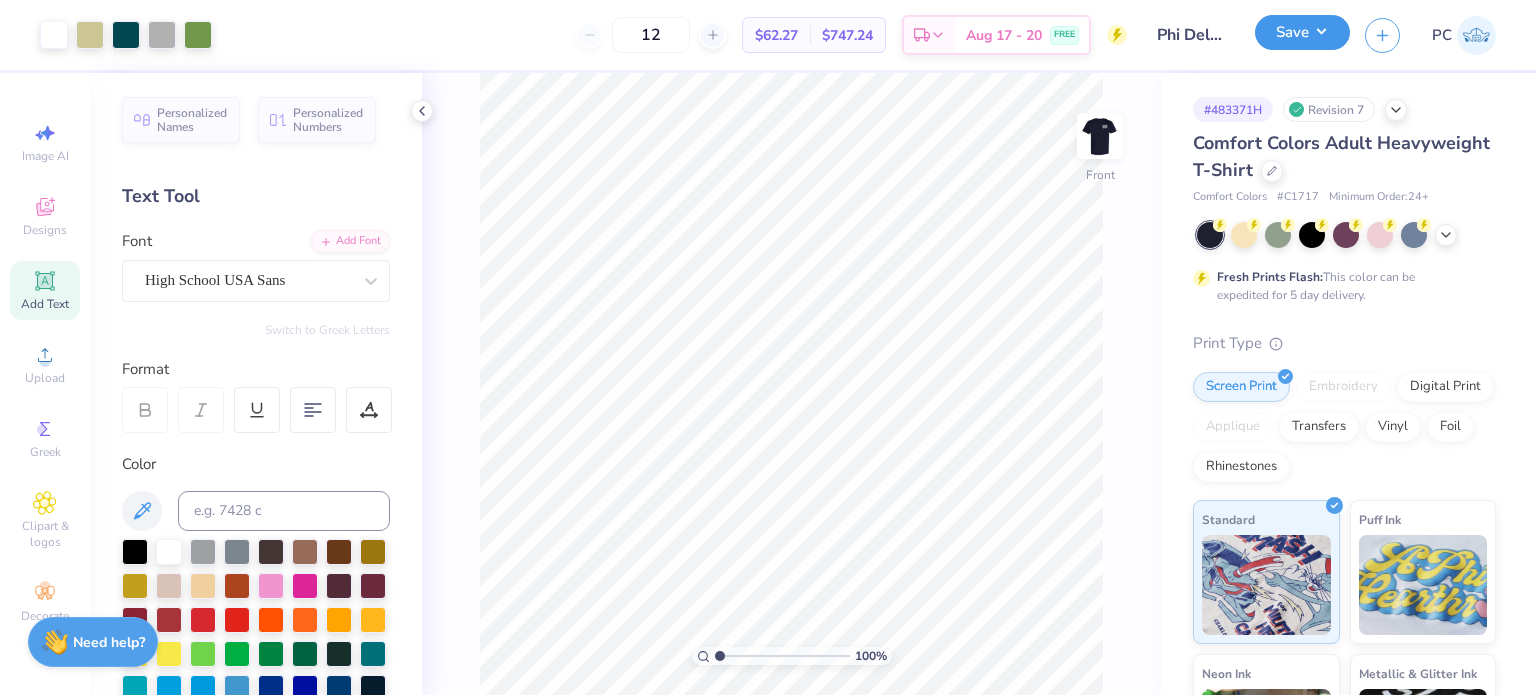 click on "Save" at bounding box center [1302, 32] 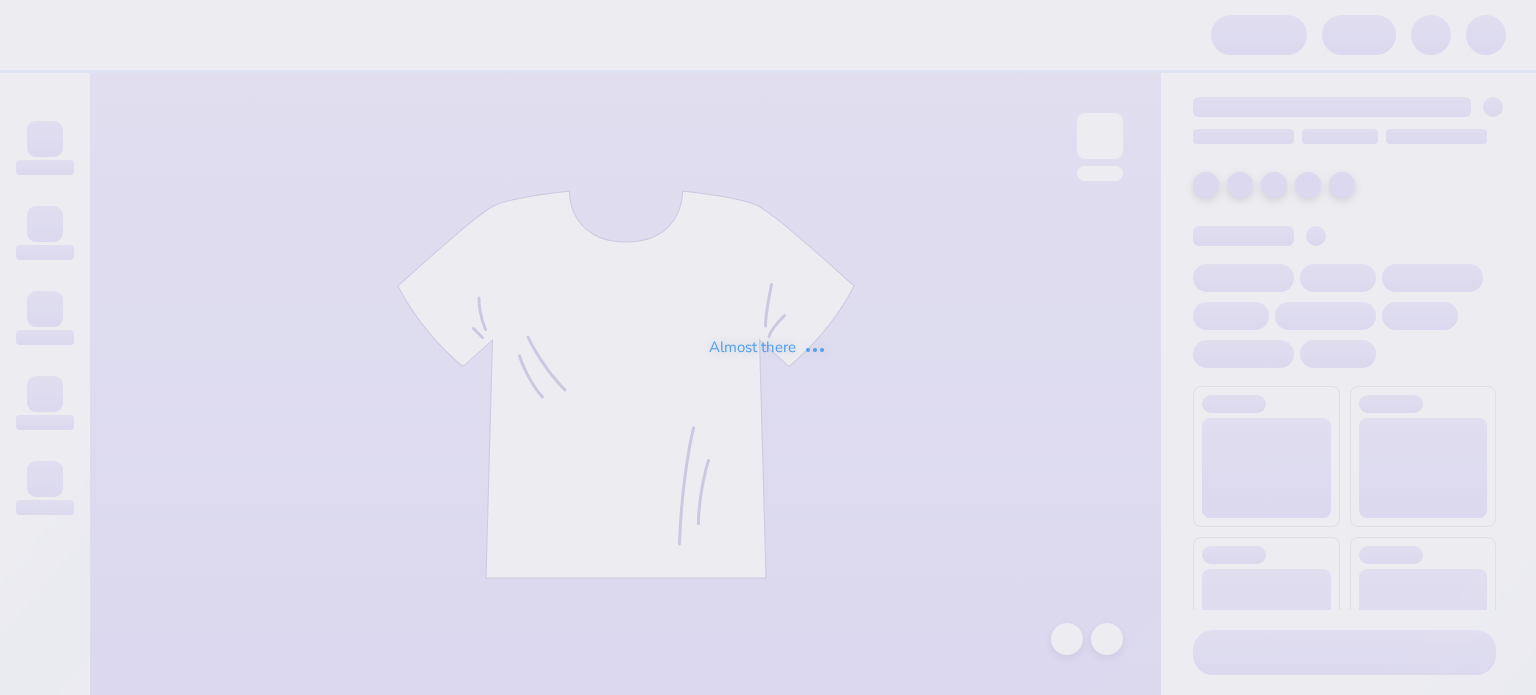 scroll, scrollTop: 0, scrollLeft: 0, axis: both 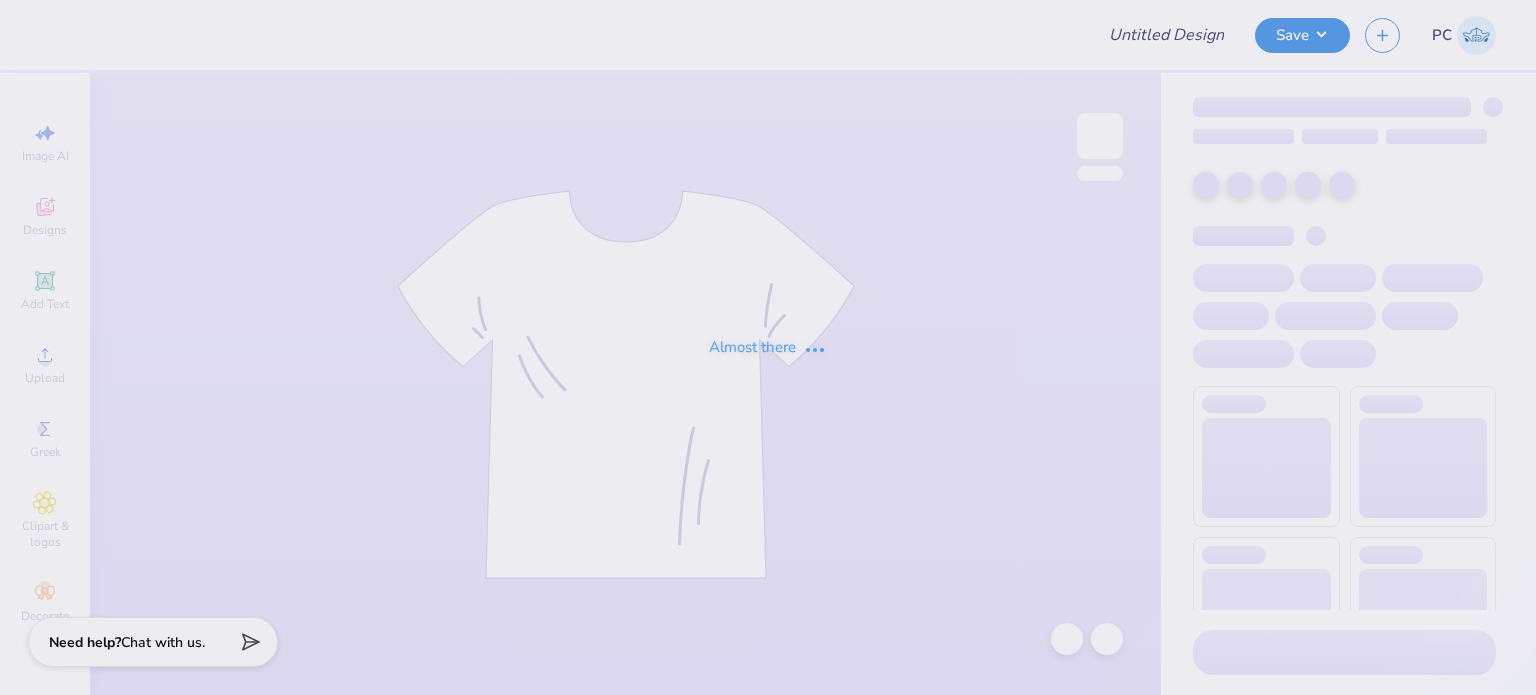 type on "Phi Delta Theta Merch" 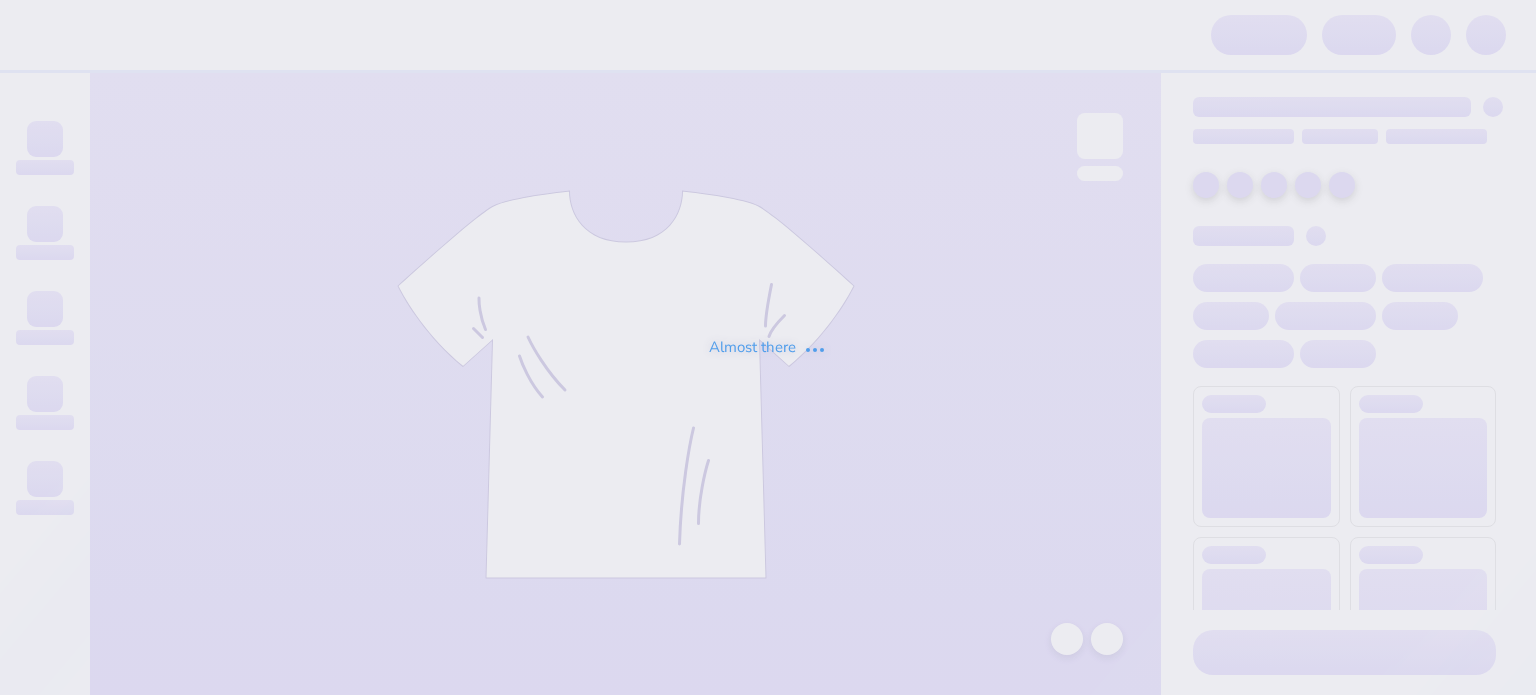 scroll, scrollTop: 0, scrollLeft: 0, axis: both 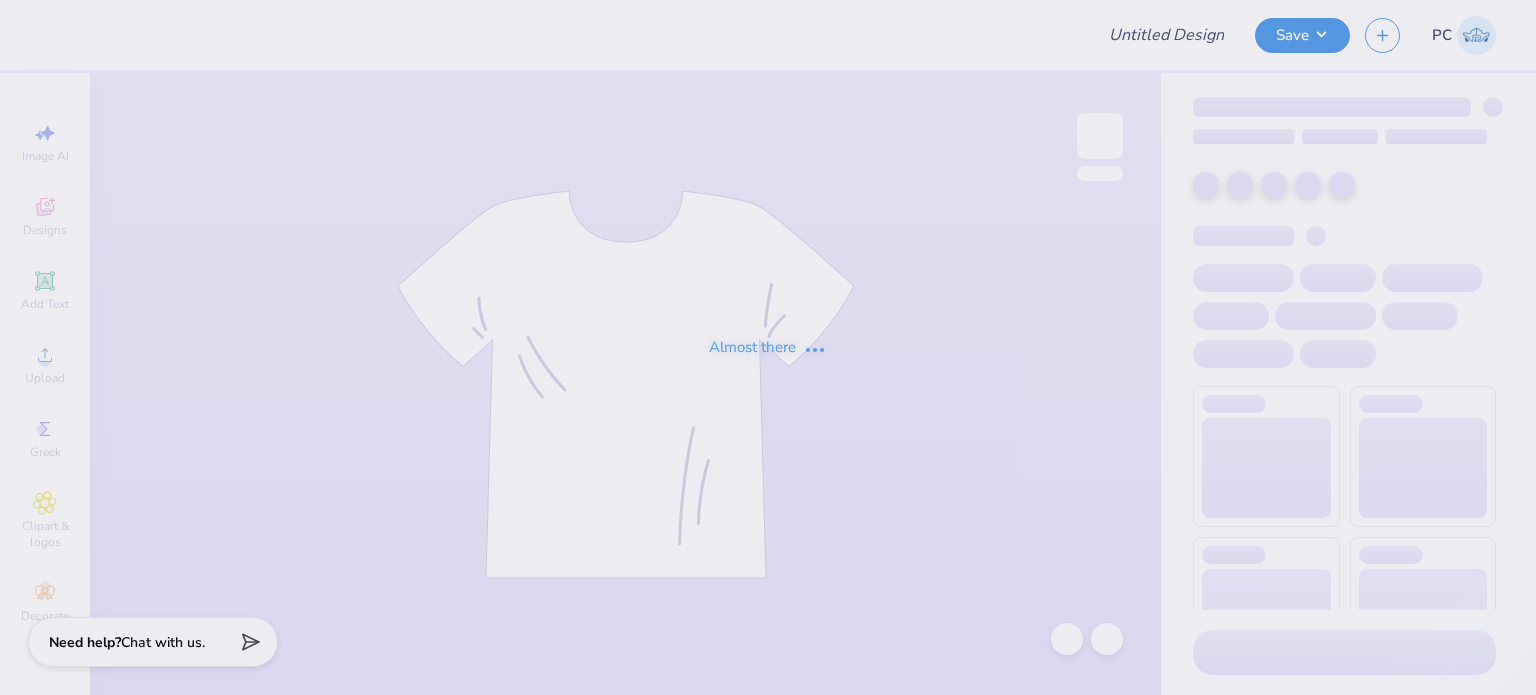 type on "Phi Delta Theta Merch" 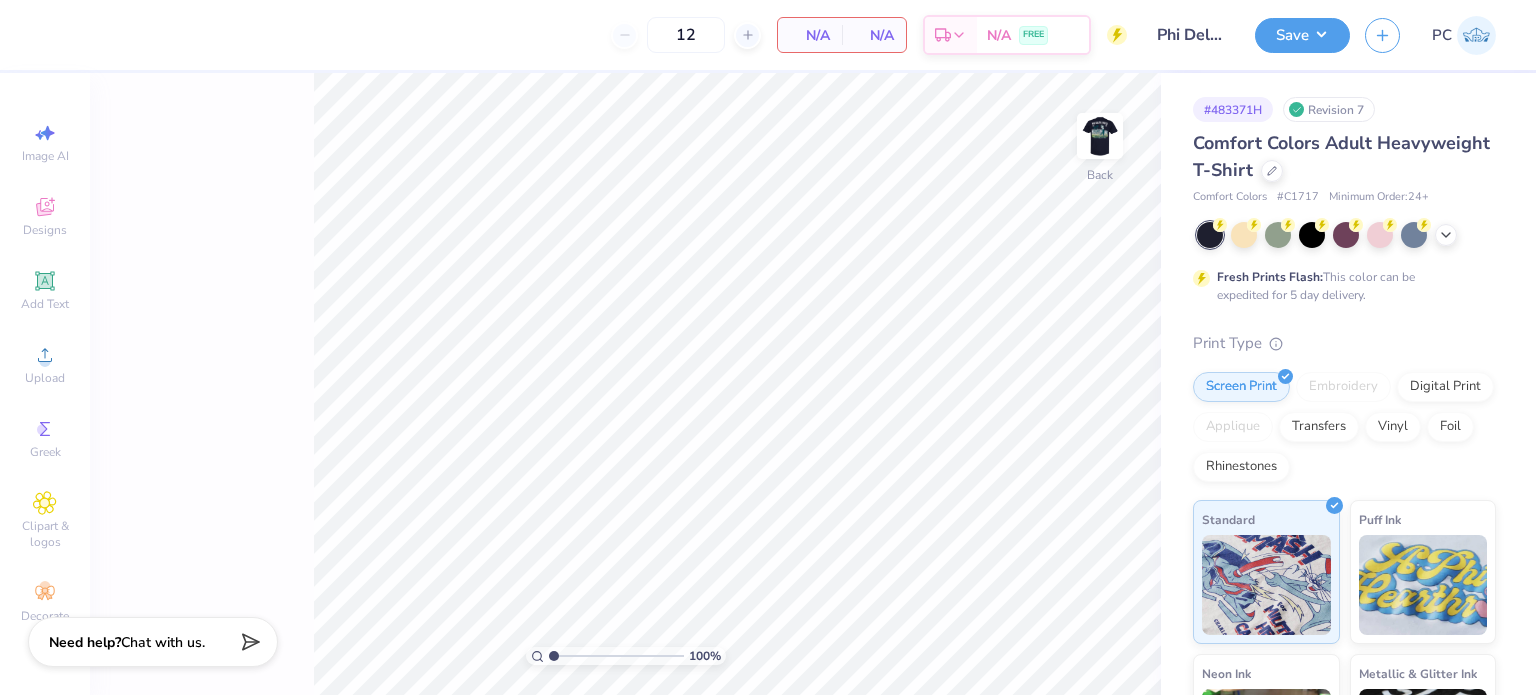 type on "x" 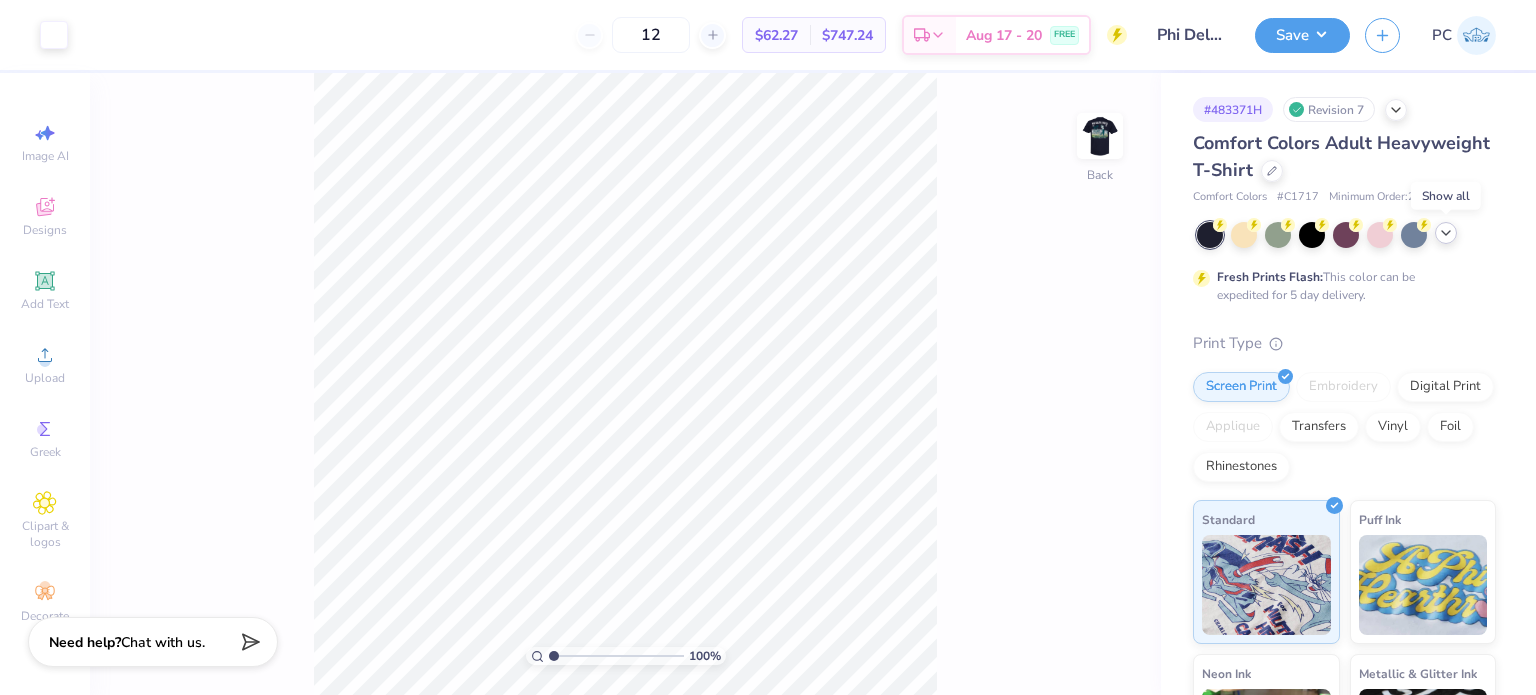 click 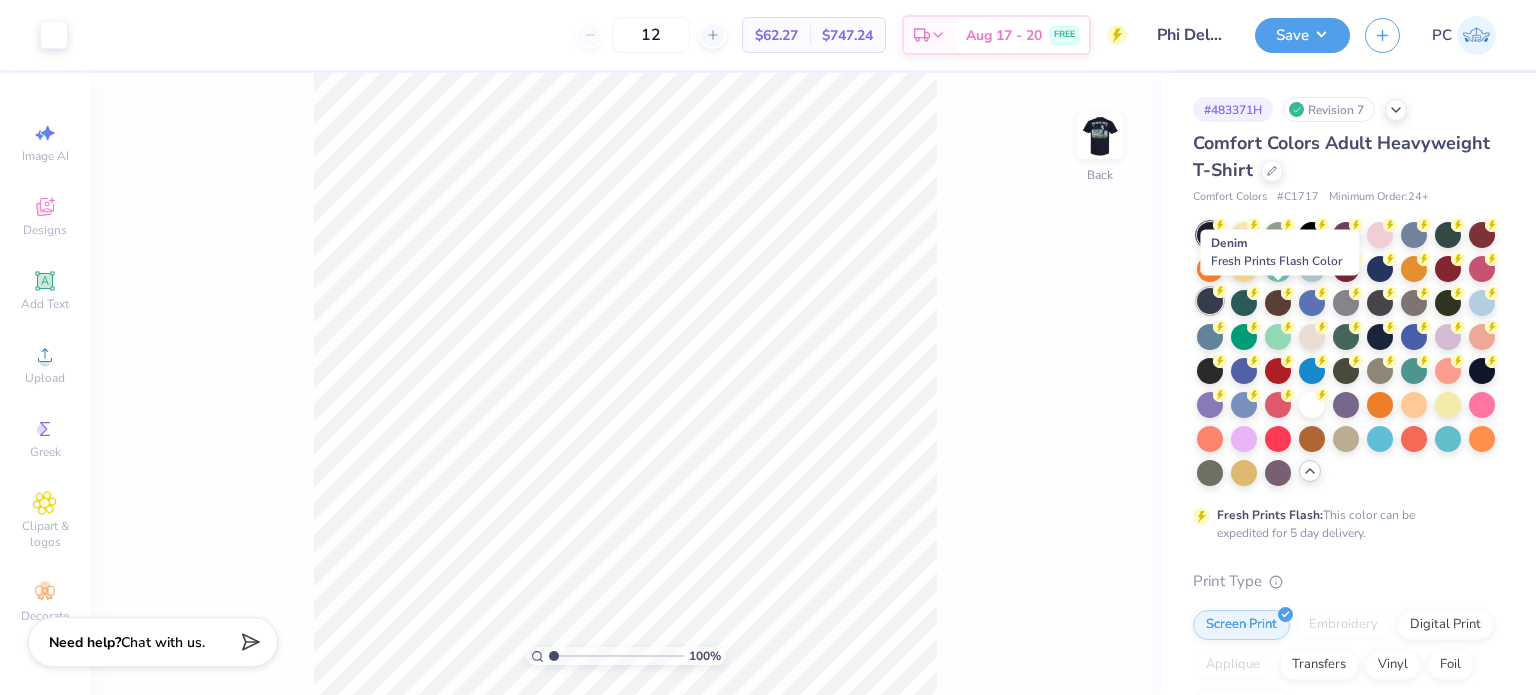 click at bounding box center [1210, 301] 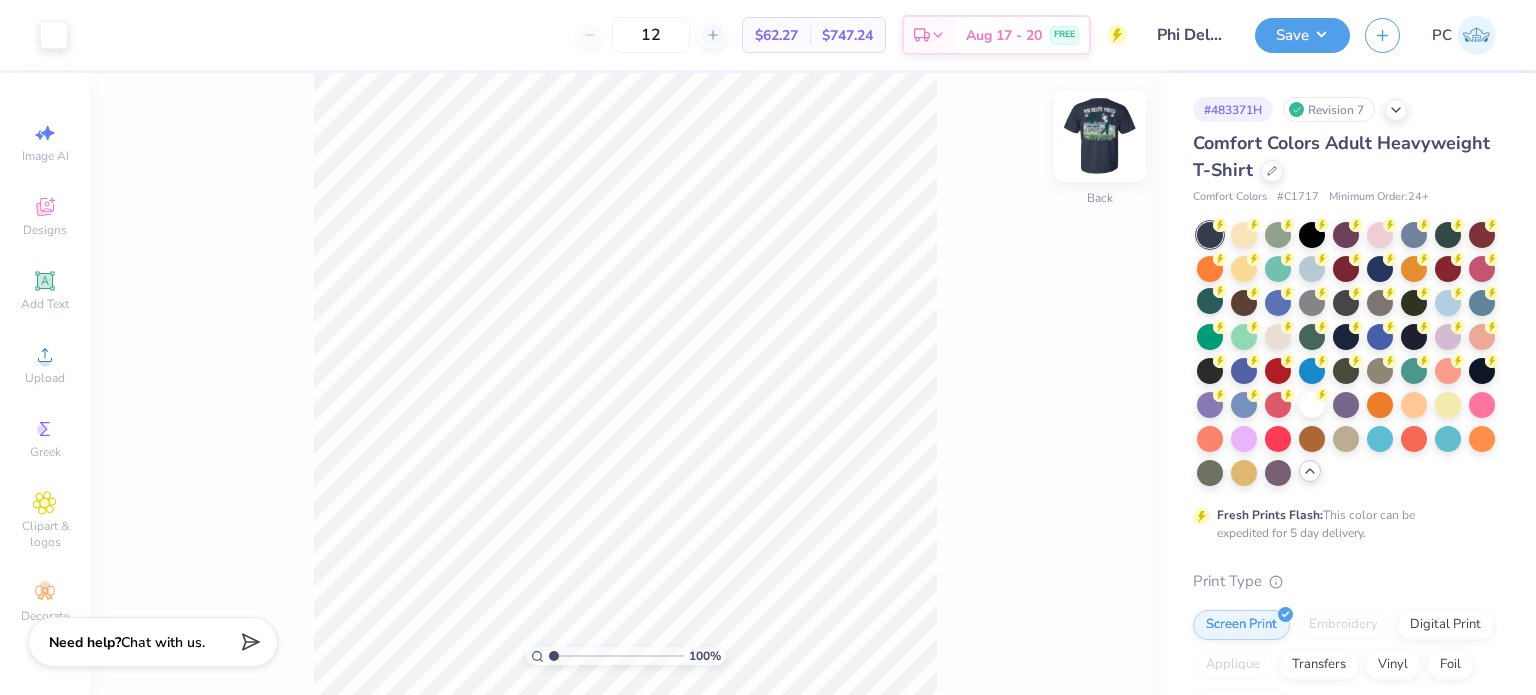 click at bounding box center [1100, 136] 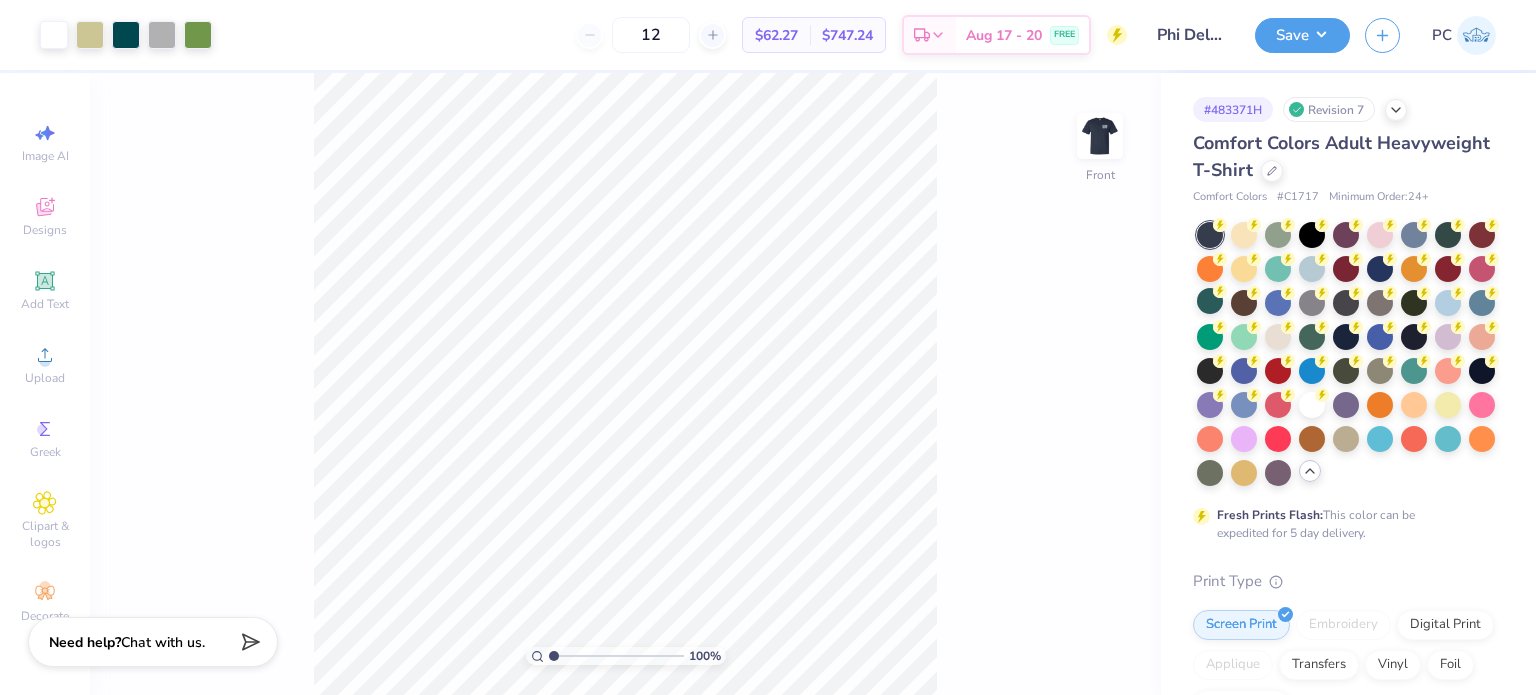 click at bounding box center (1100, 136) 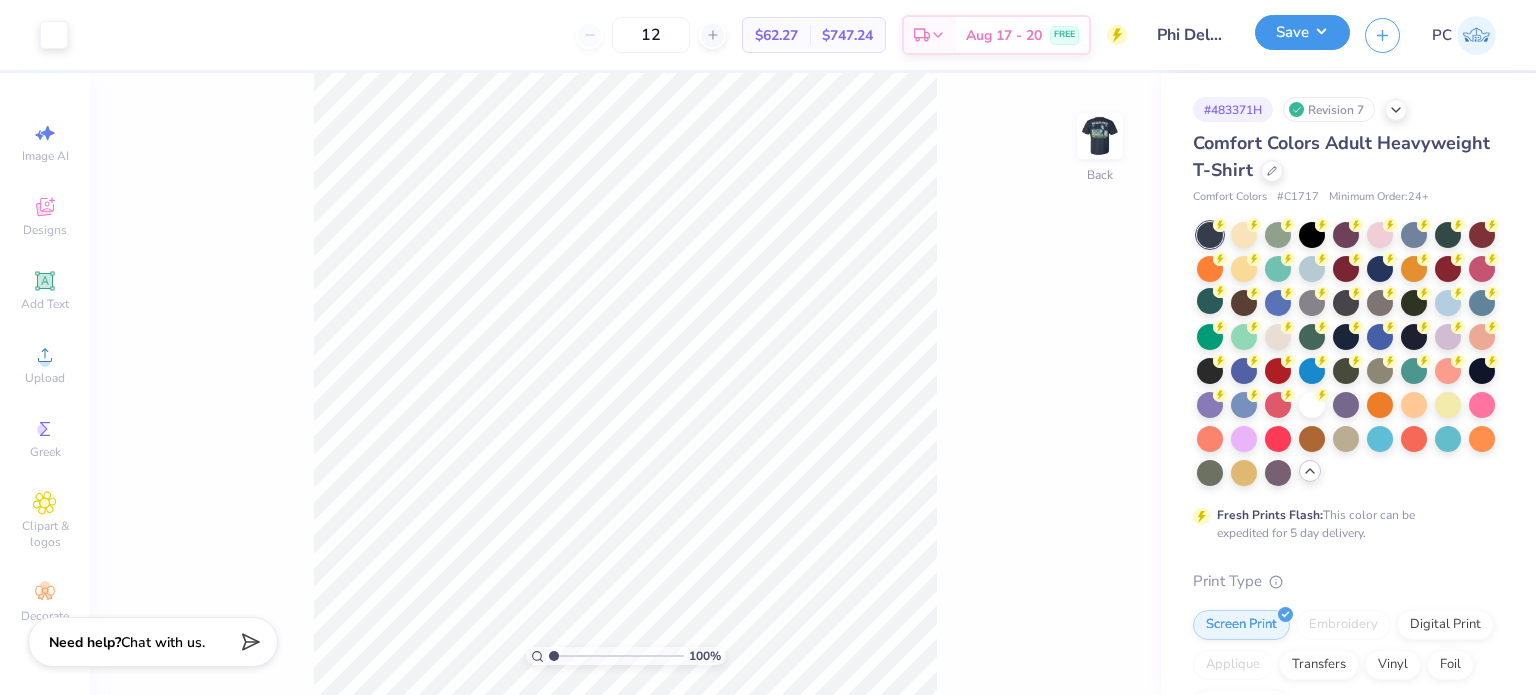 click on "Save" at bounding box center [1302, 32] 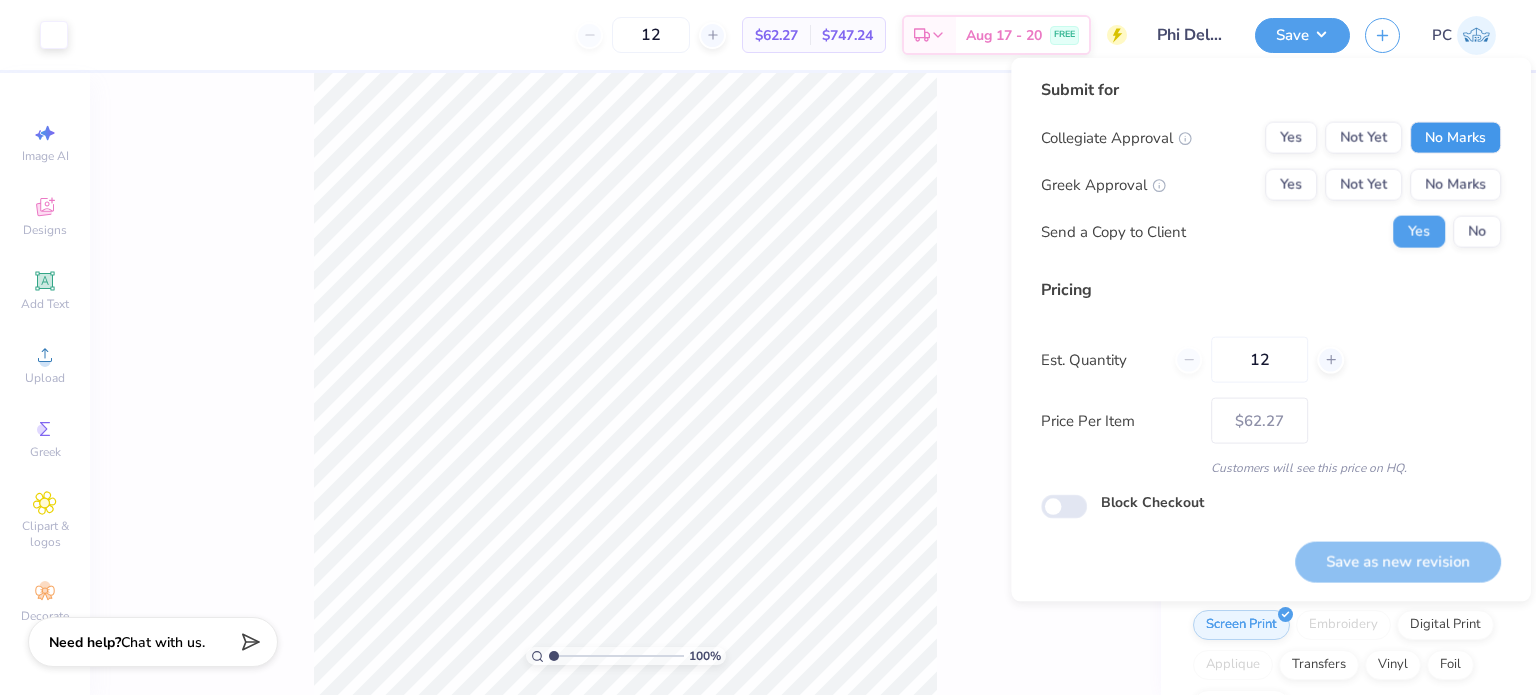 click on "No Marks" at bounding box center (1455, 138) 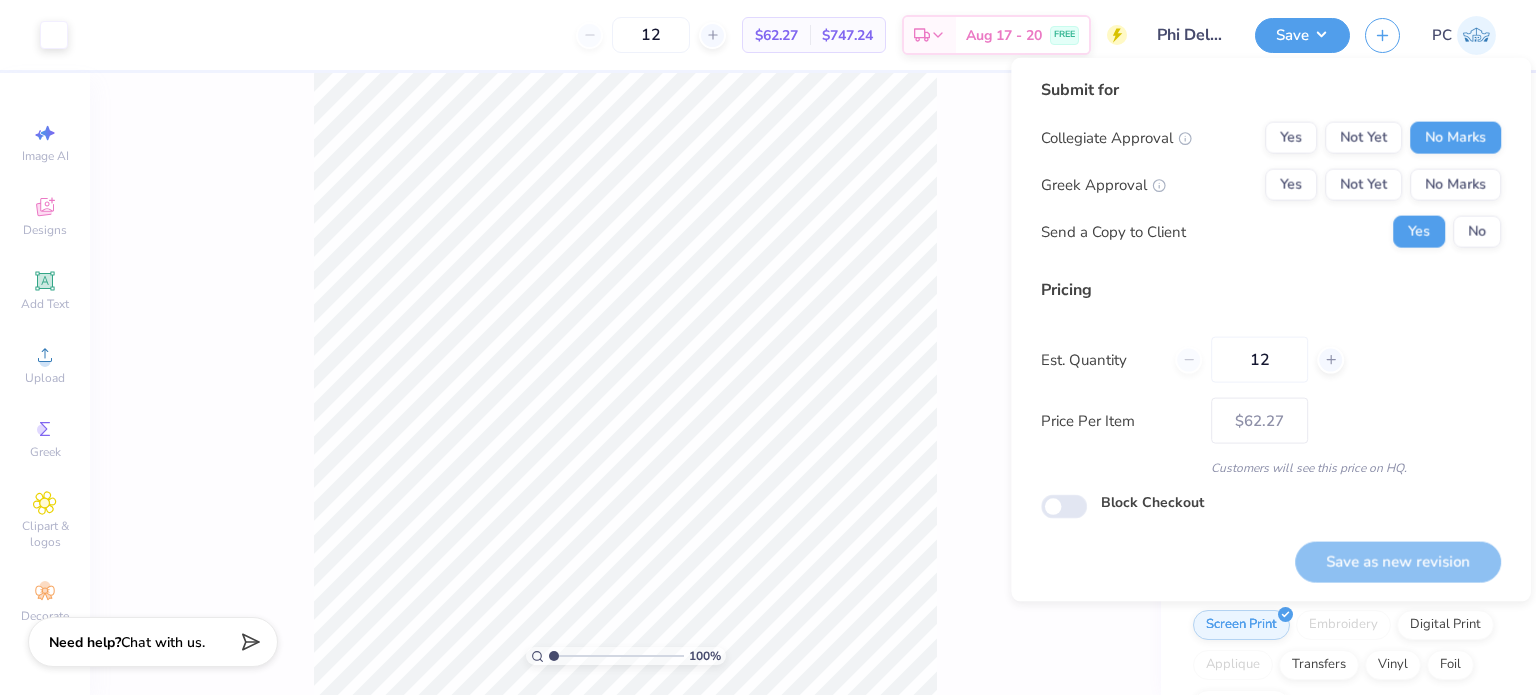 click on "Collegiate Approval Yes Not Yet No Marks Greek Approval Yes Not Yet No Marks Send a Copy to Client Yes No" at bounding box center (1271, 185) 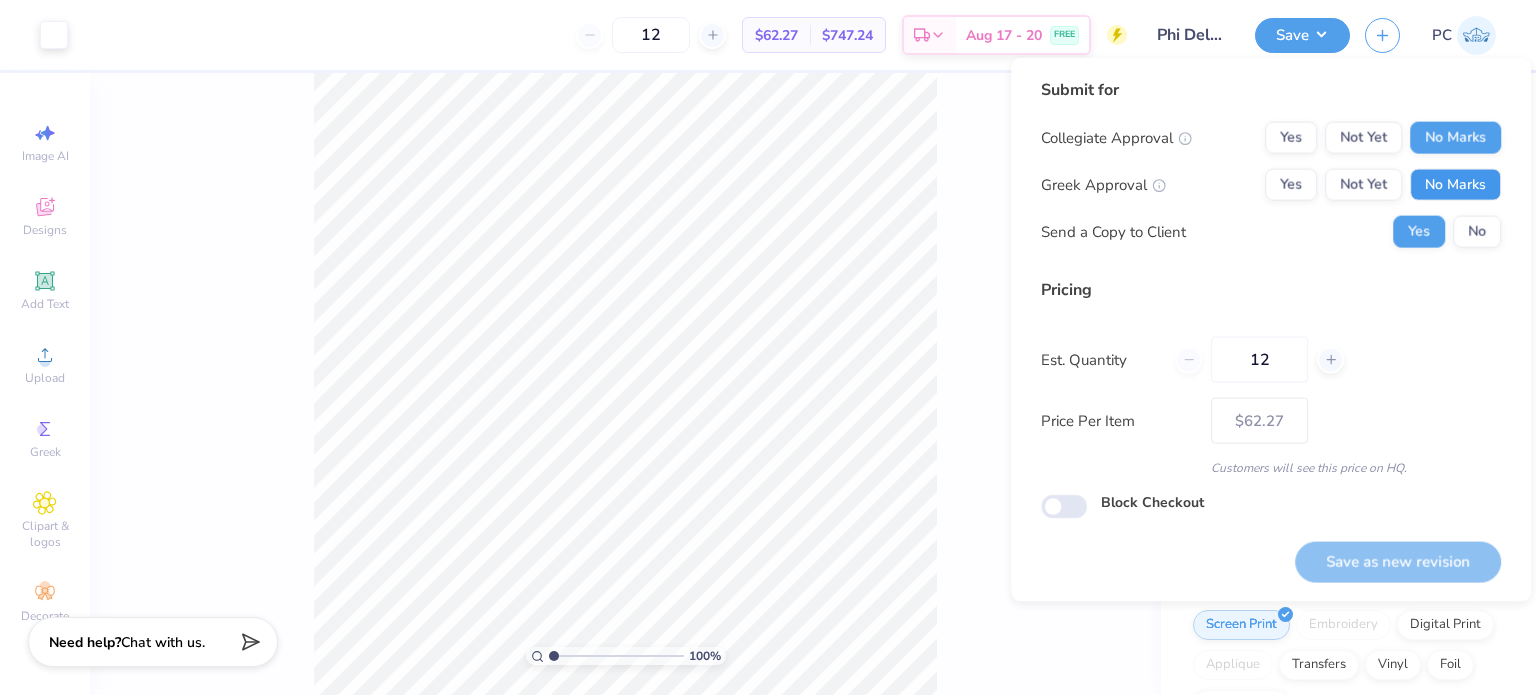click on "No Marks" at bounding box center [1455, 185] 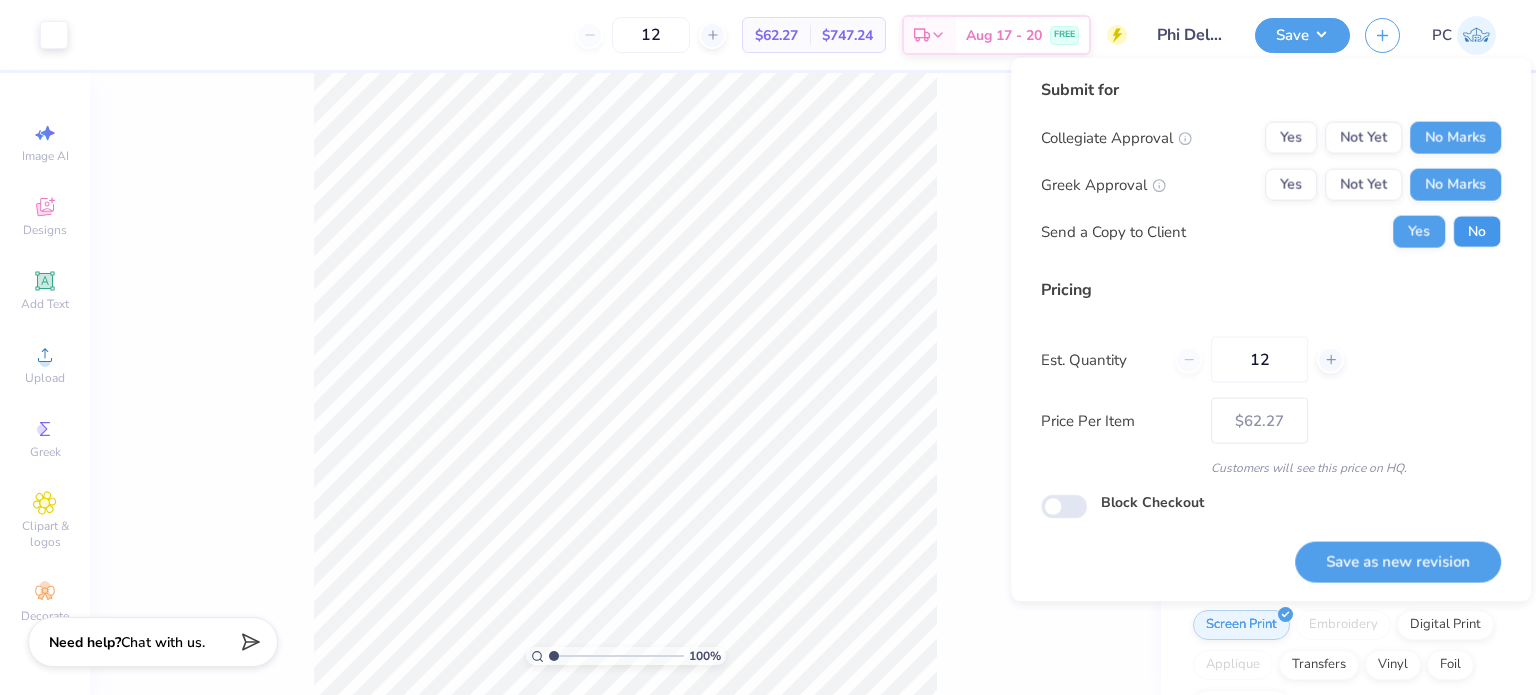 click on "No" at bounding box center [1477, 232] 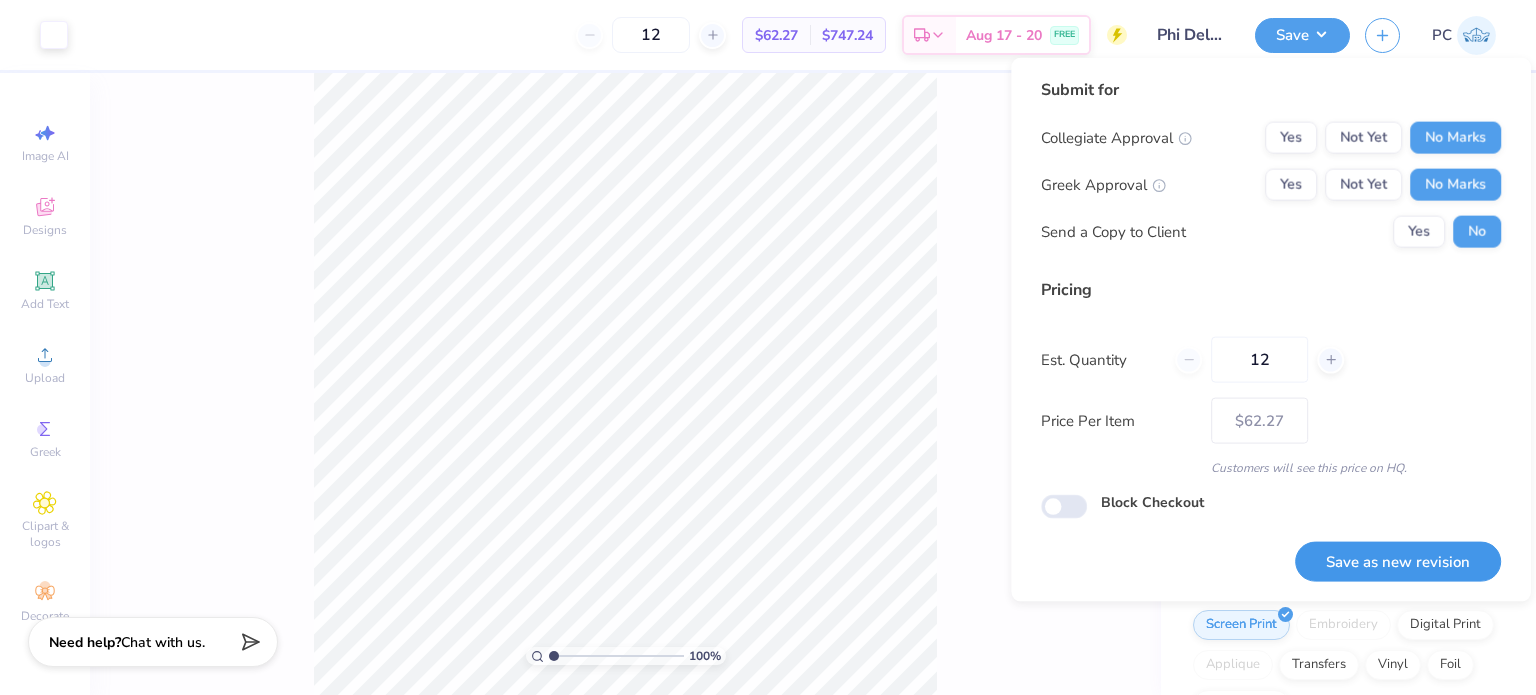 click on "Save as new revision" at bounding box center (1398, 561) 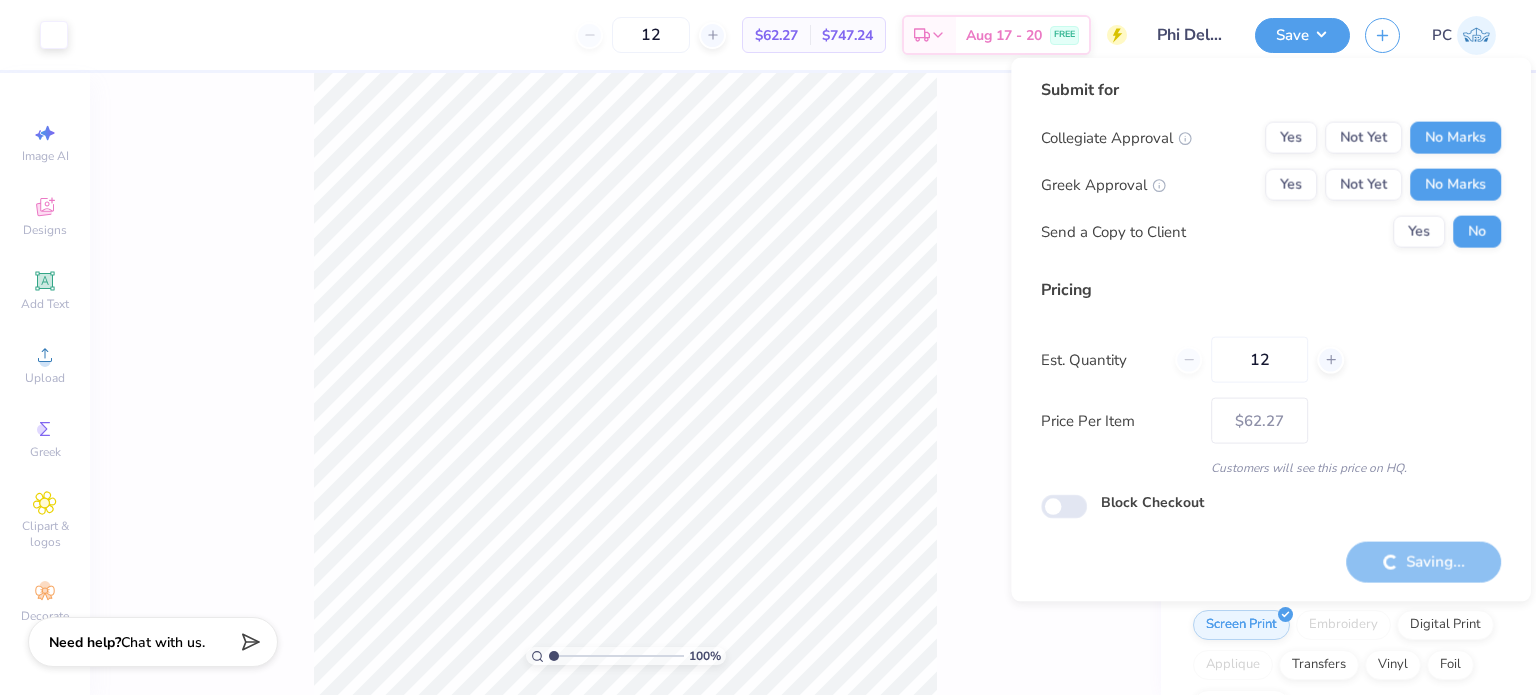 type on "– –" 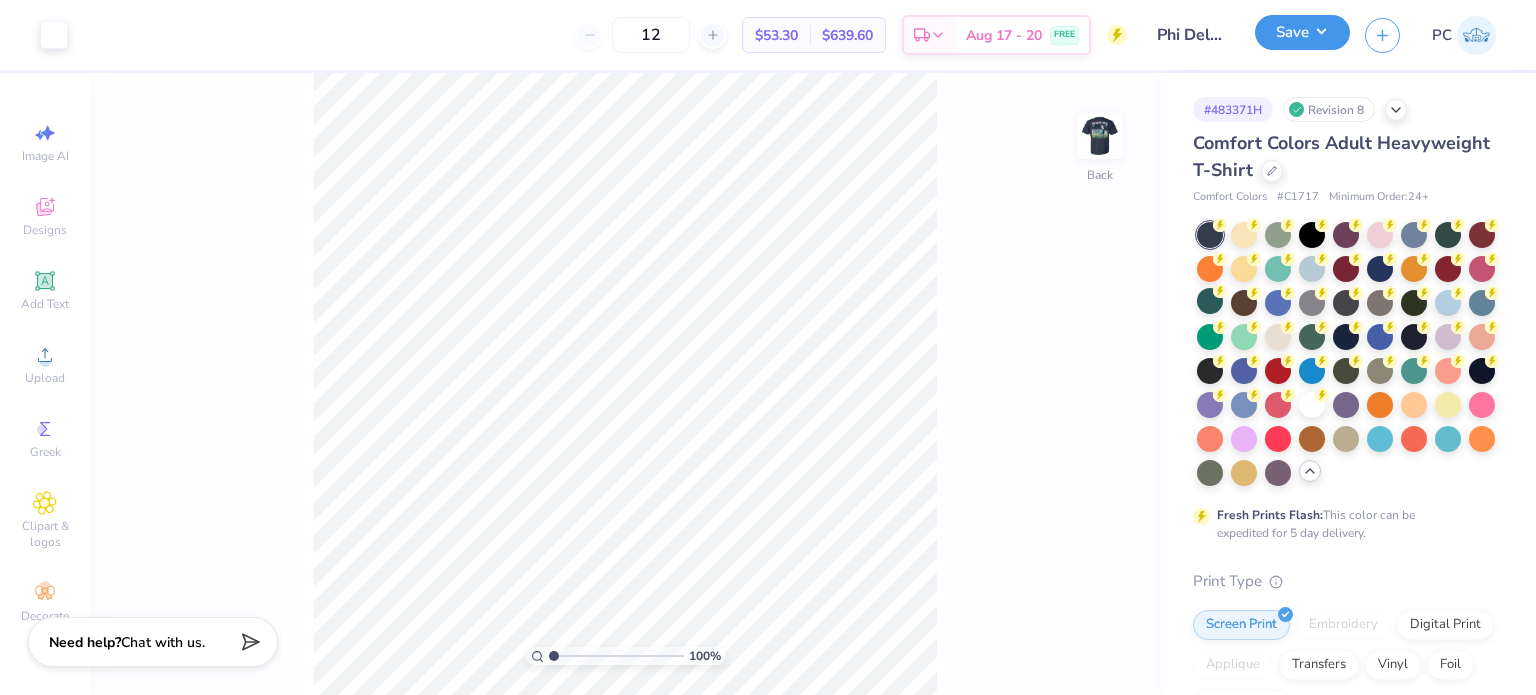 click on "Save" at bounding box center [1302, 32] 